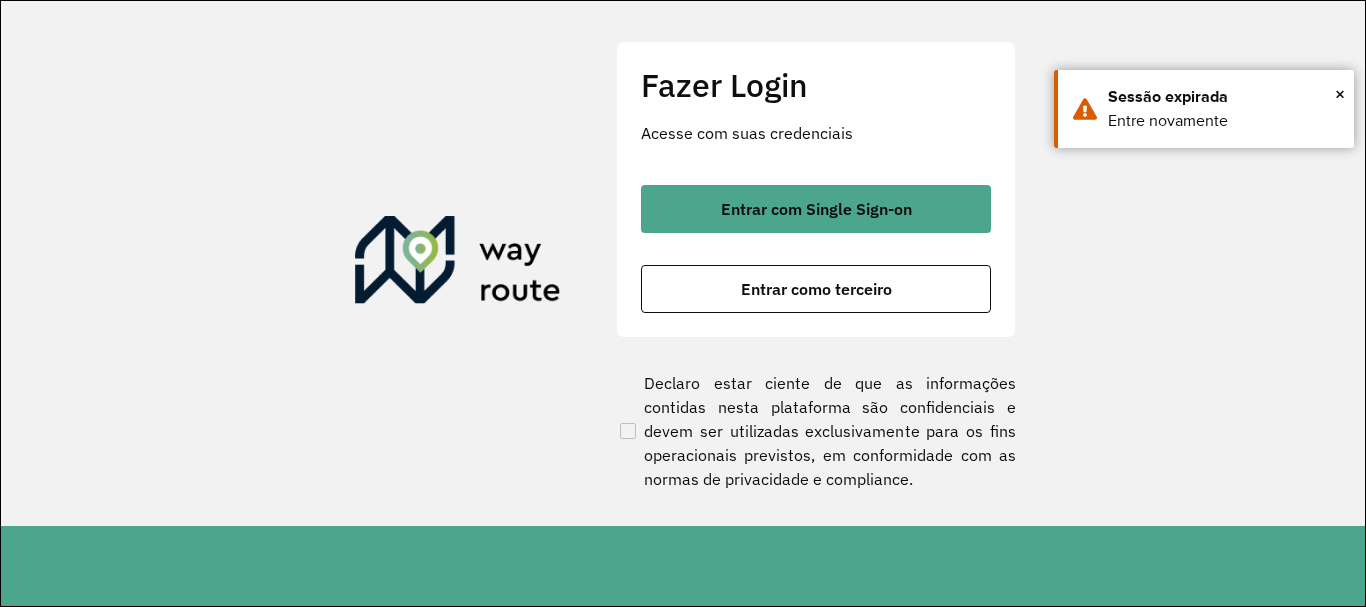 scroll, scrollTop: 0, scrollLeft: 0, axis: both 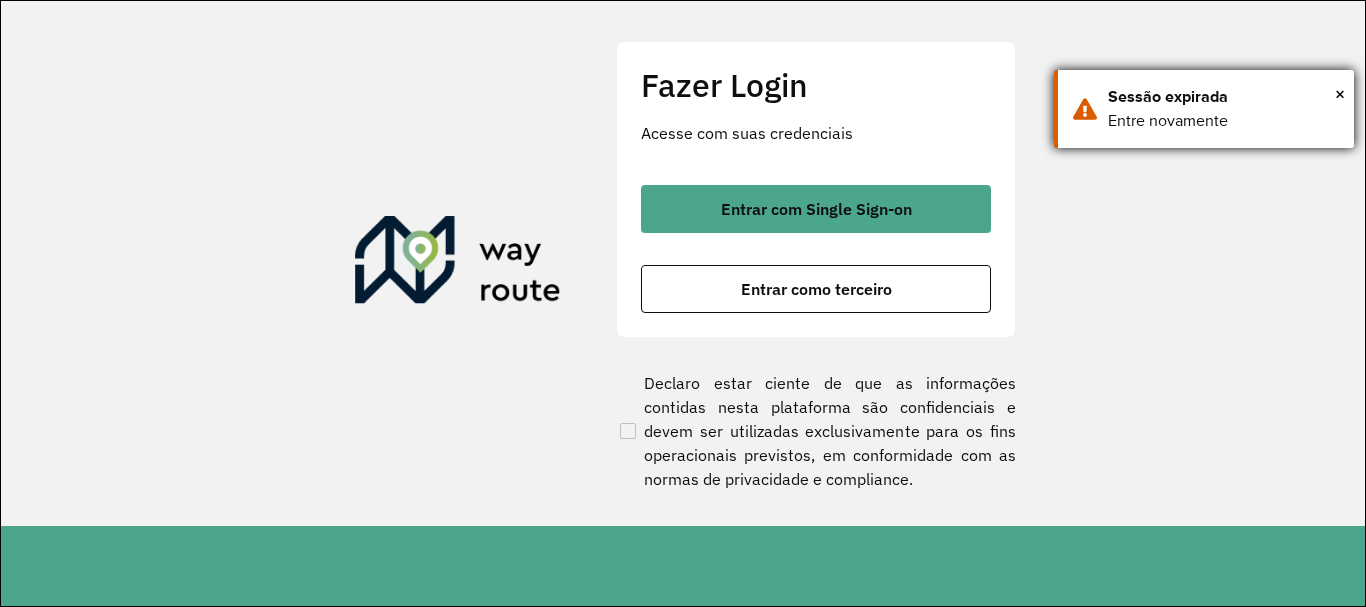 click on "×  Sessão expirada  Entre novamente" at bounding box center [1204, 109] 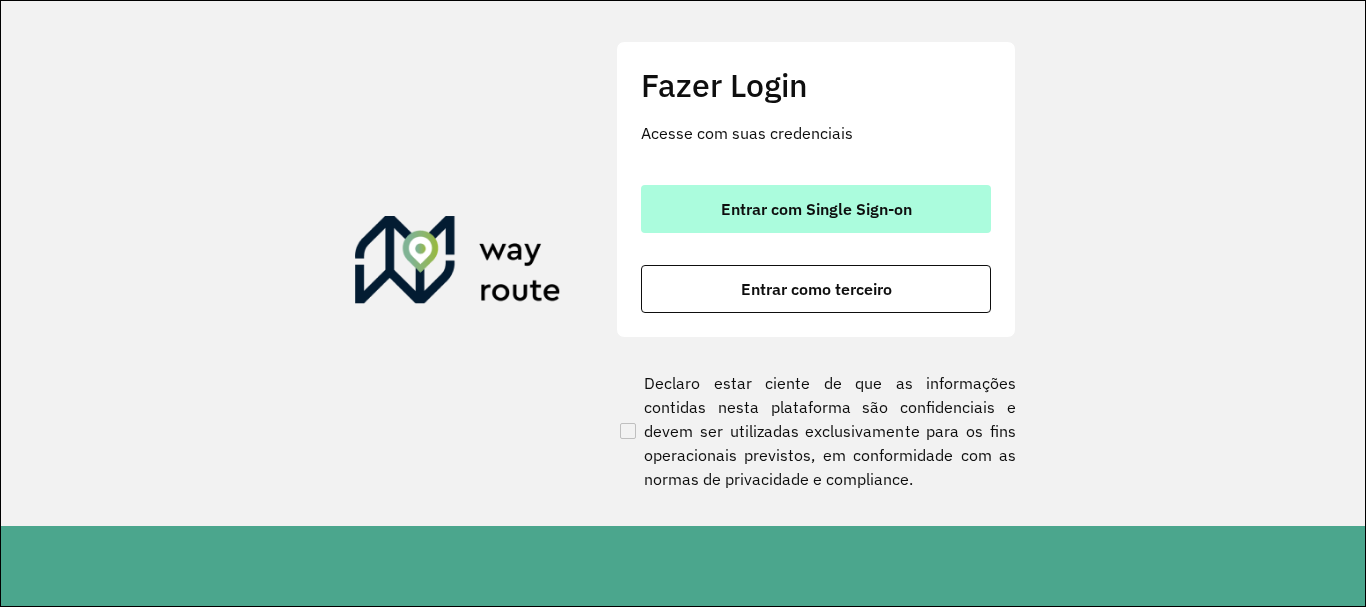 click on "Entrar com Single Sign-on" at bounding box center (816, 209) 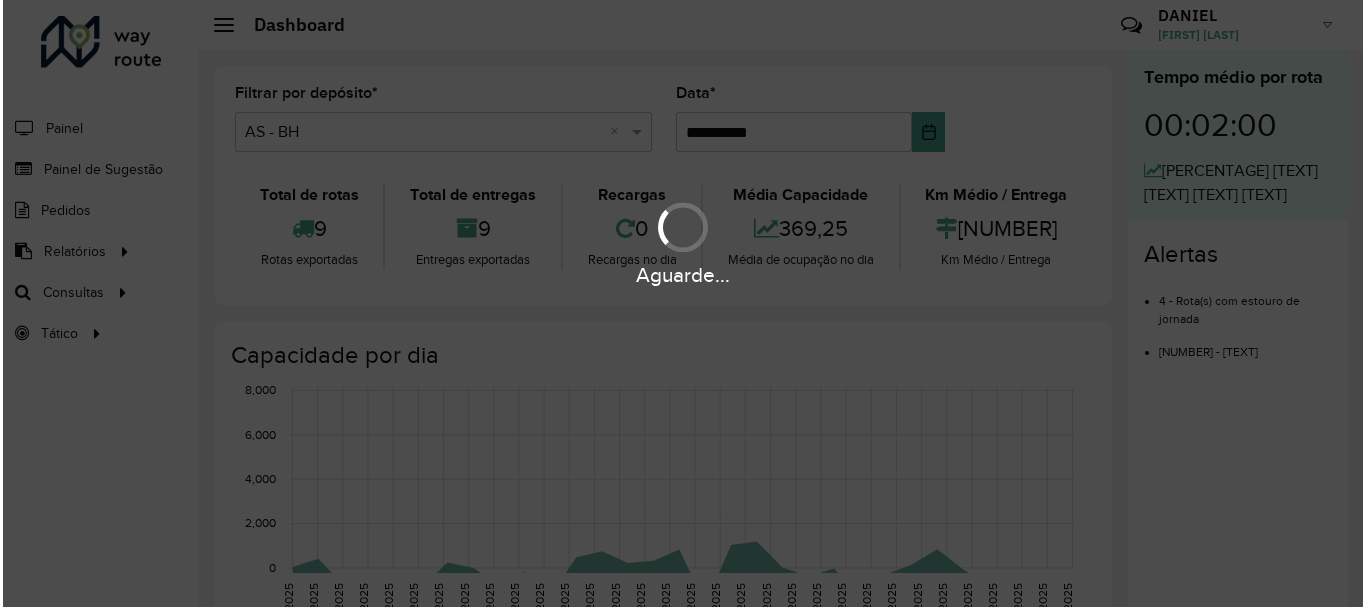 scroll, scrollTop: 0, scrollLeft: 0, axis: both 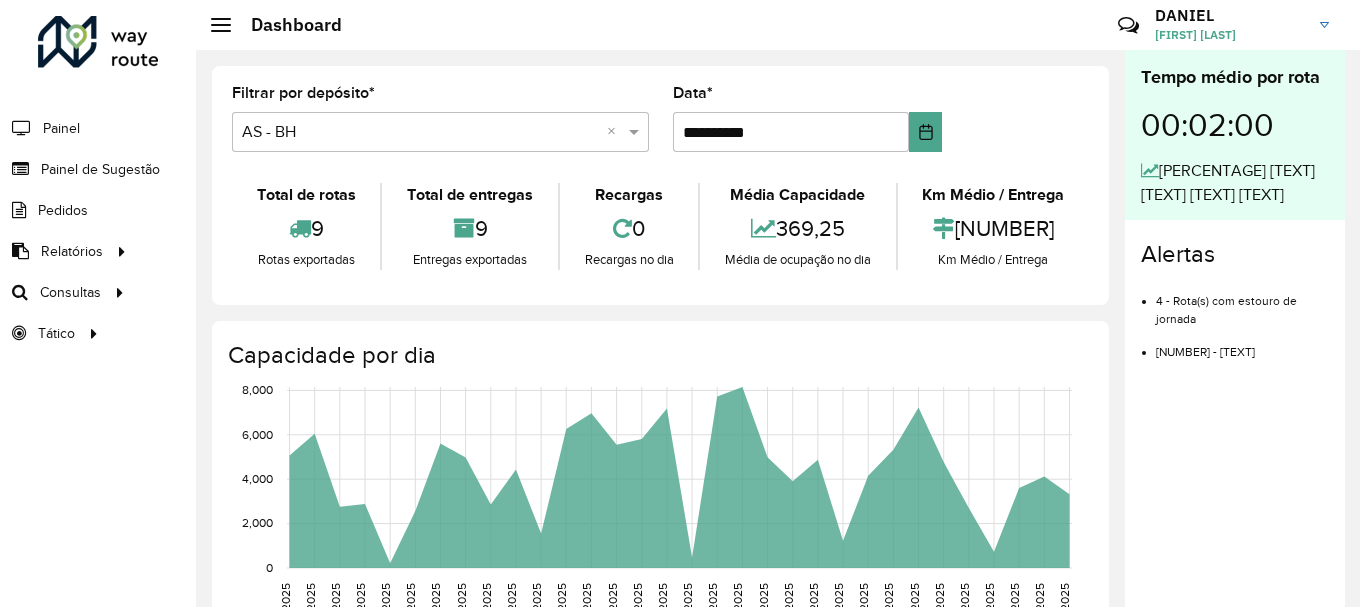 click at bounding box center [420, 133] 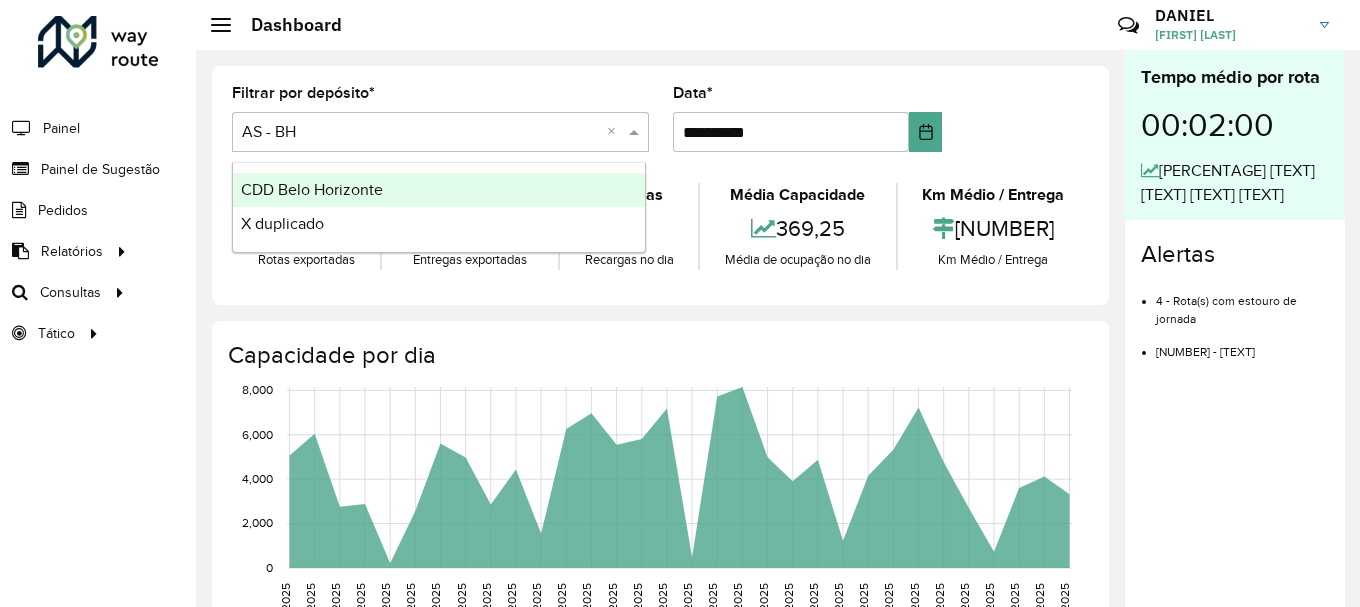 click on "CDD Belo Horizonte" at bounding box center (312, 189) 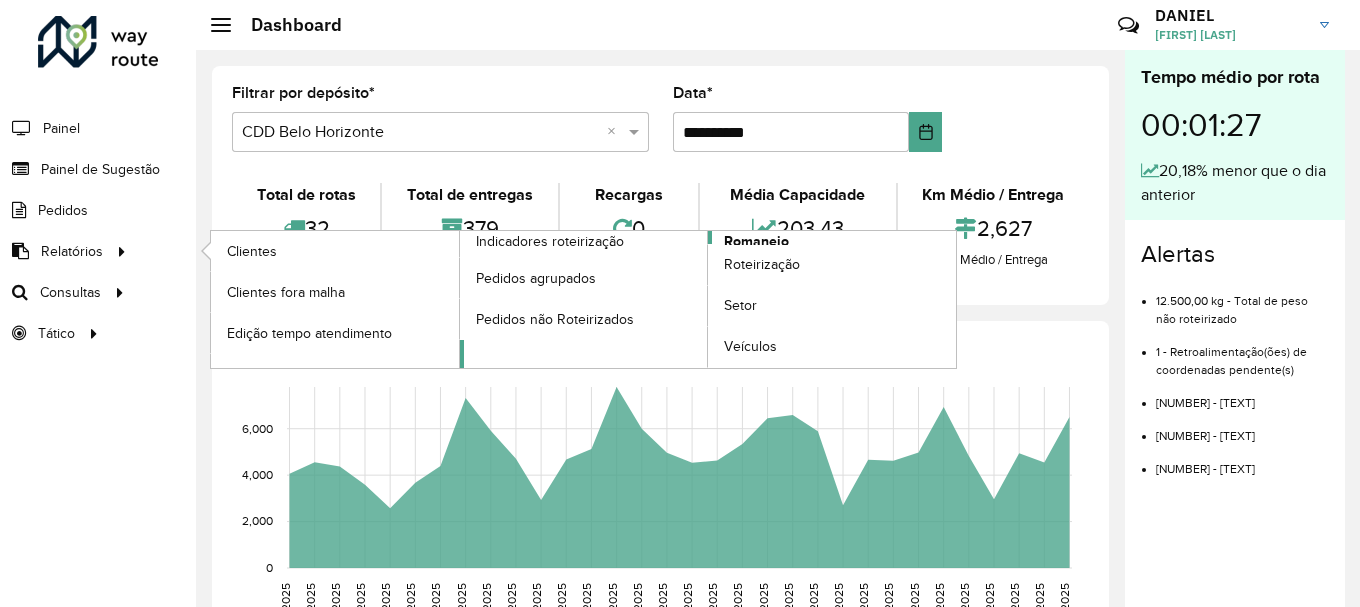 click on "Romaneio" 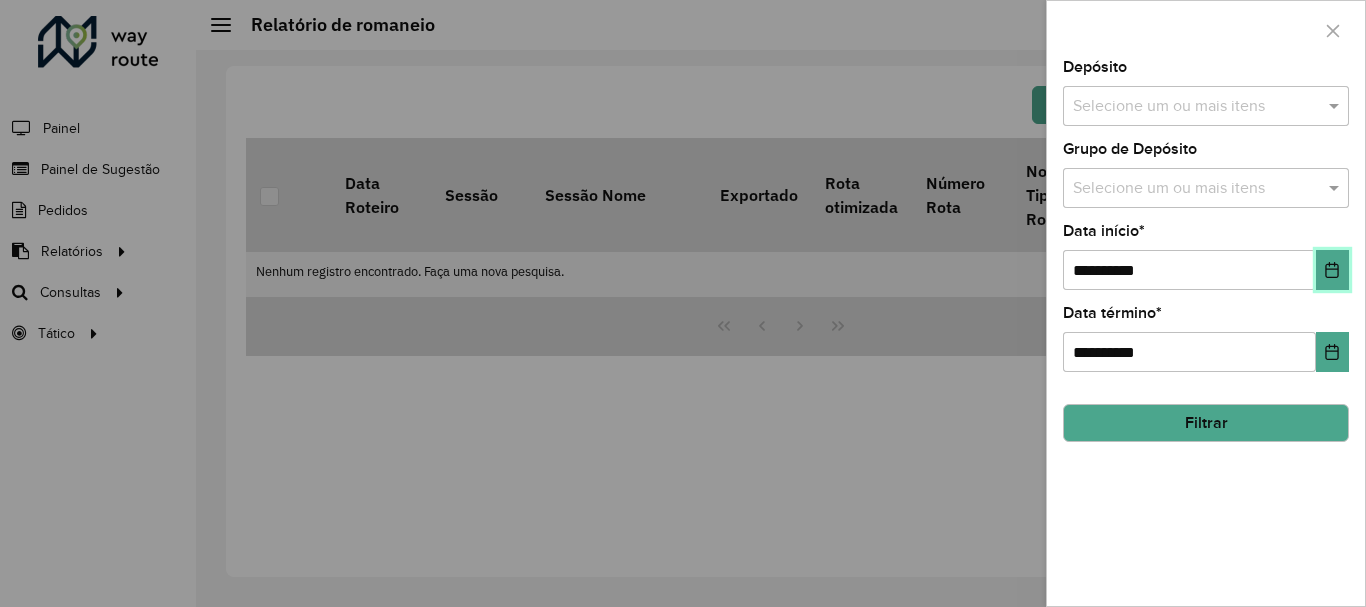 click 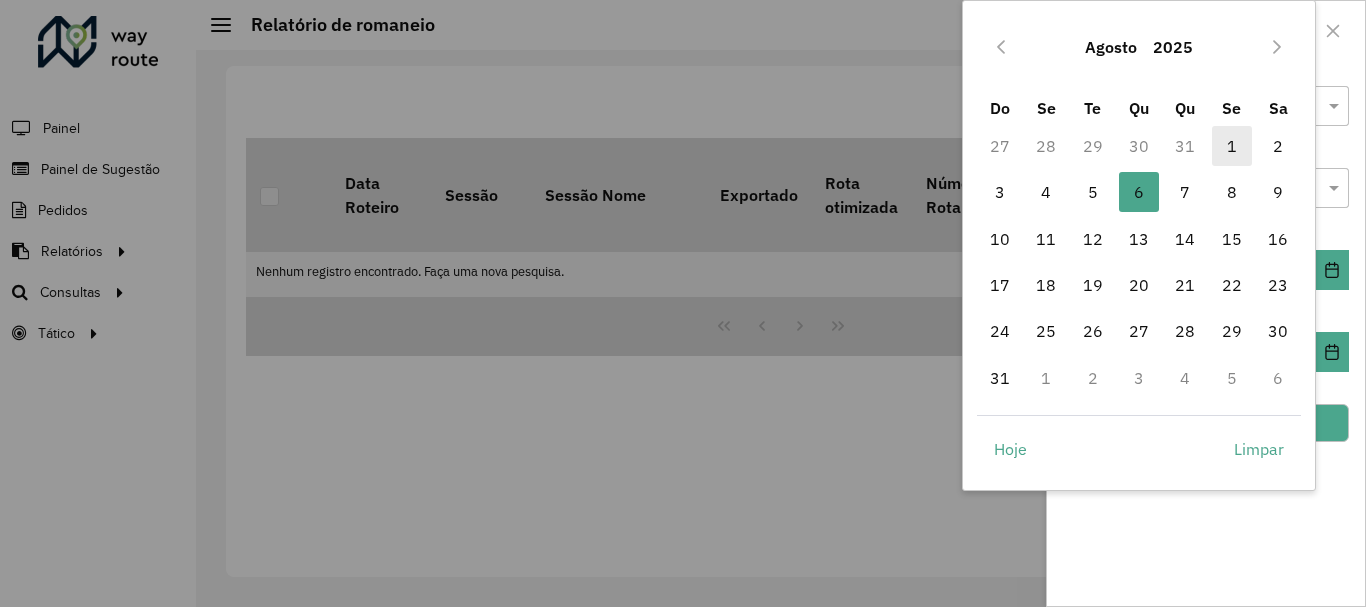 click on "1" at bounding box center [1232, 146] 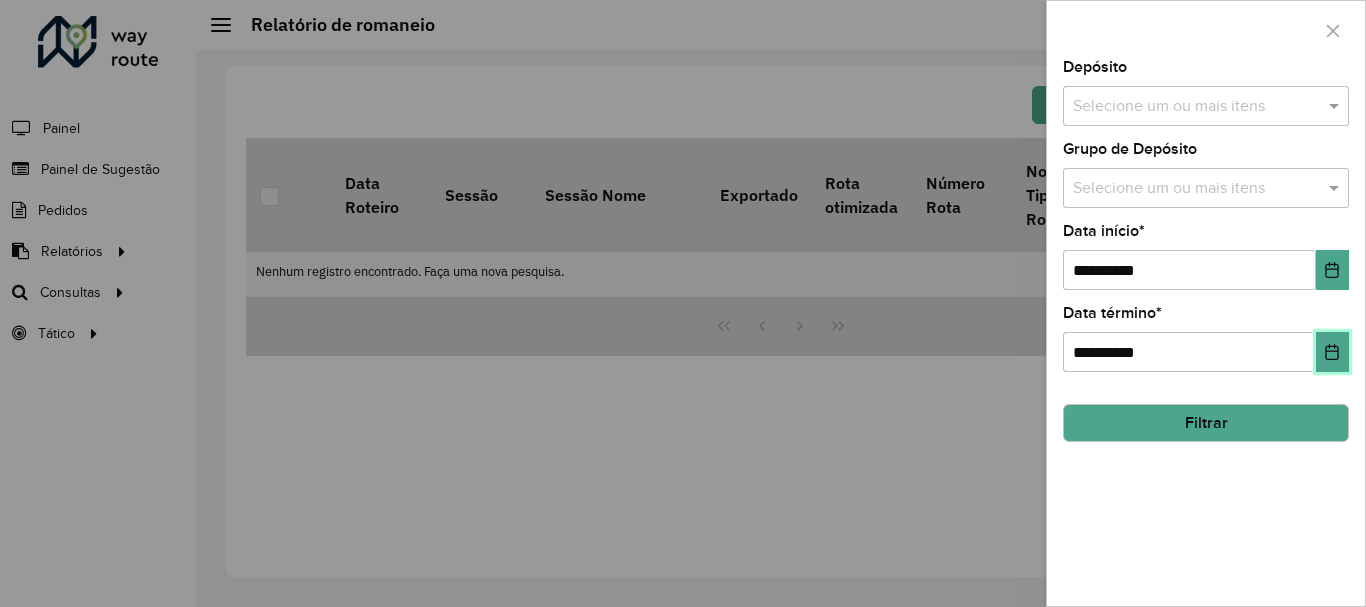 click at bounding box center (1332, 352) 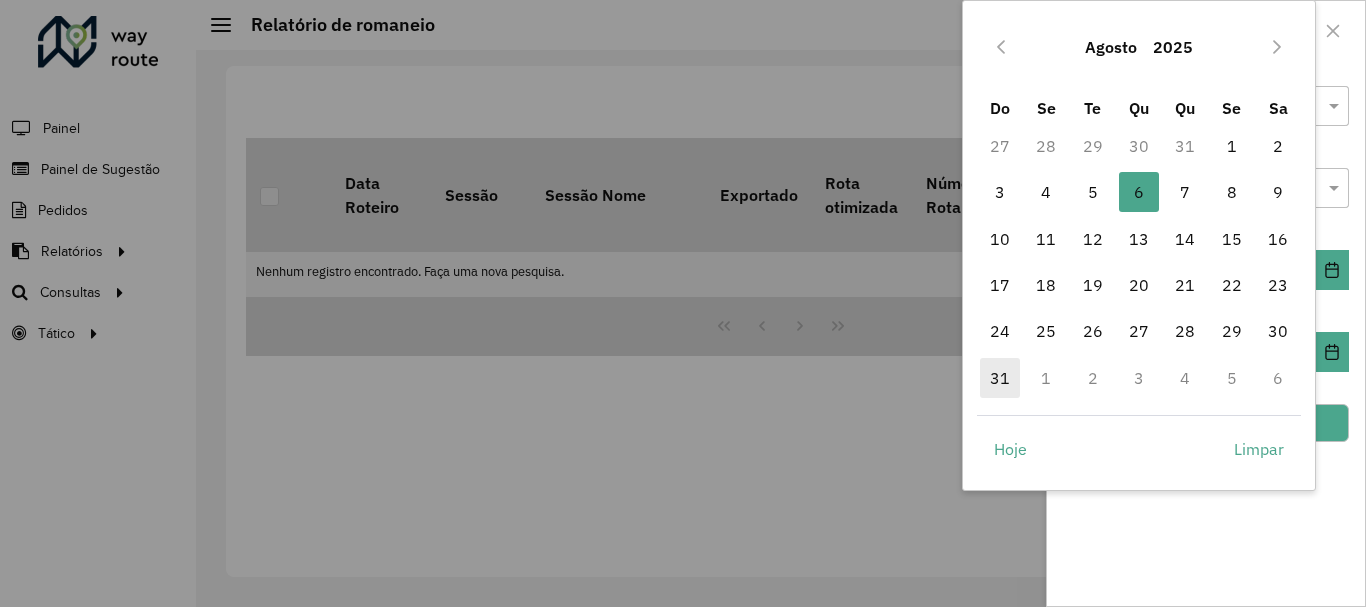 click on "31" at bounding box center [1000, 378] 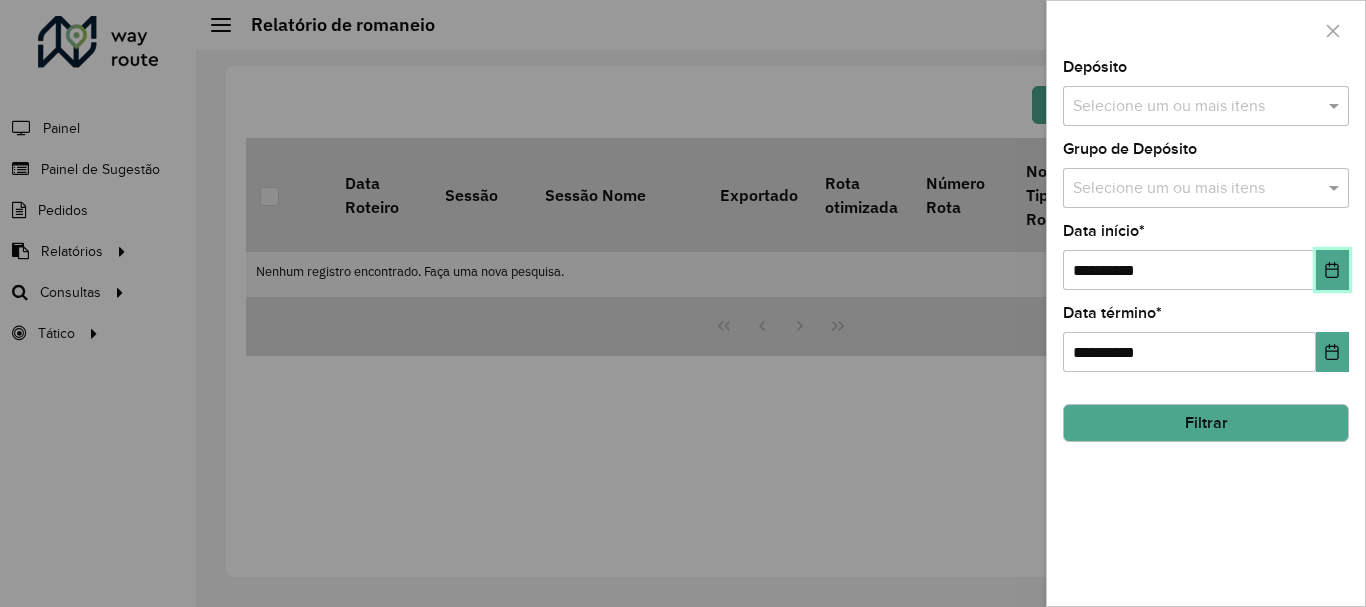 click at bounding box center [1332, 270] 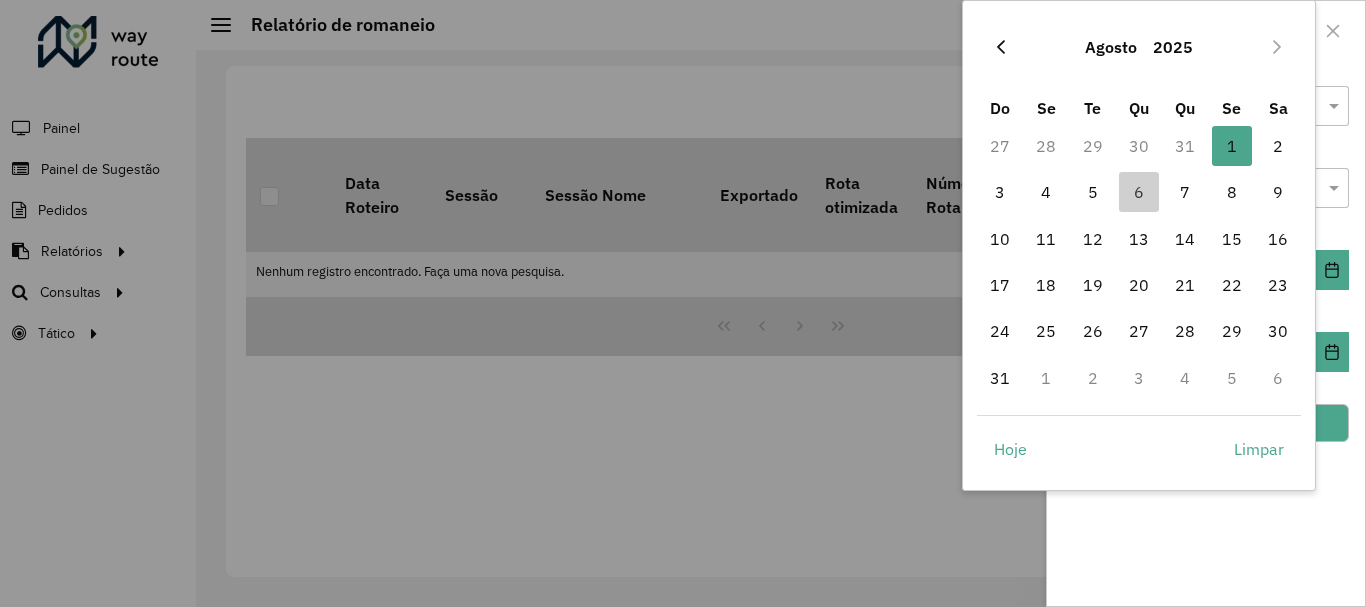 click 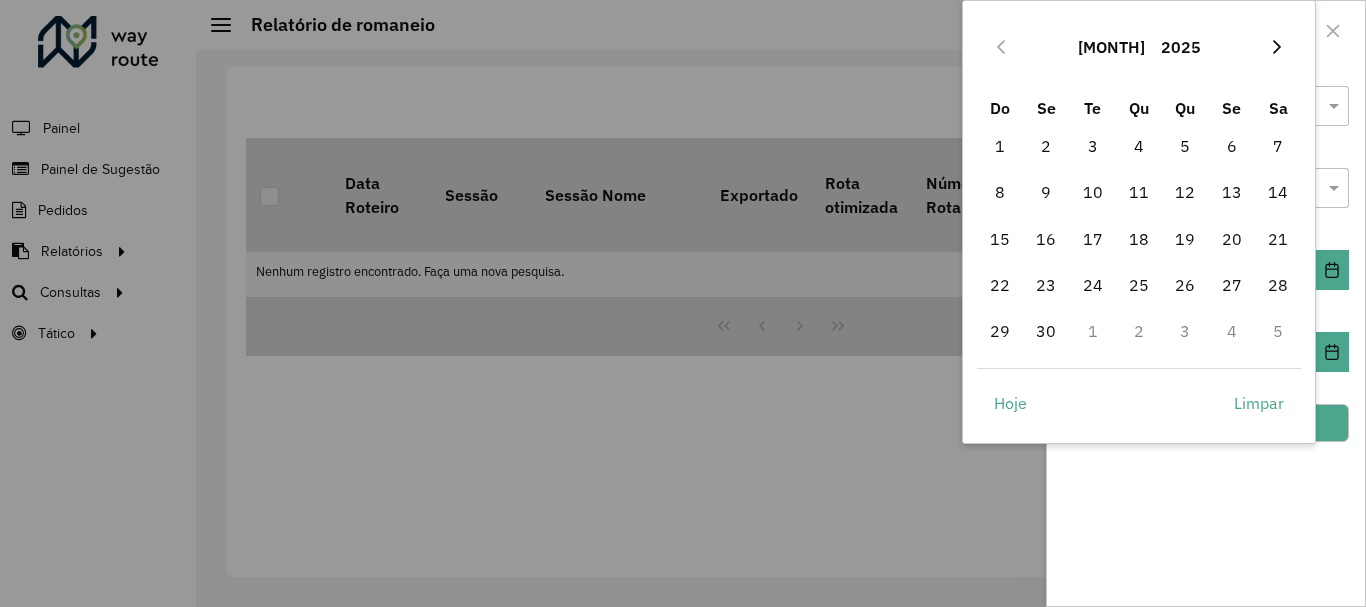 click at bounding box center [1277, 47] 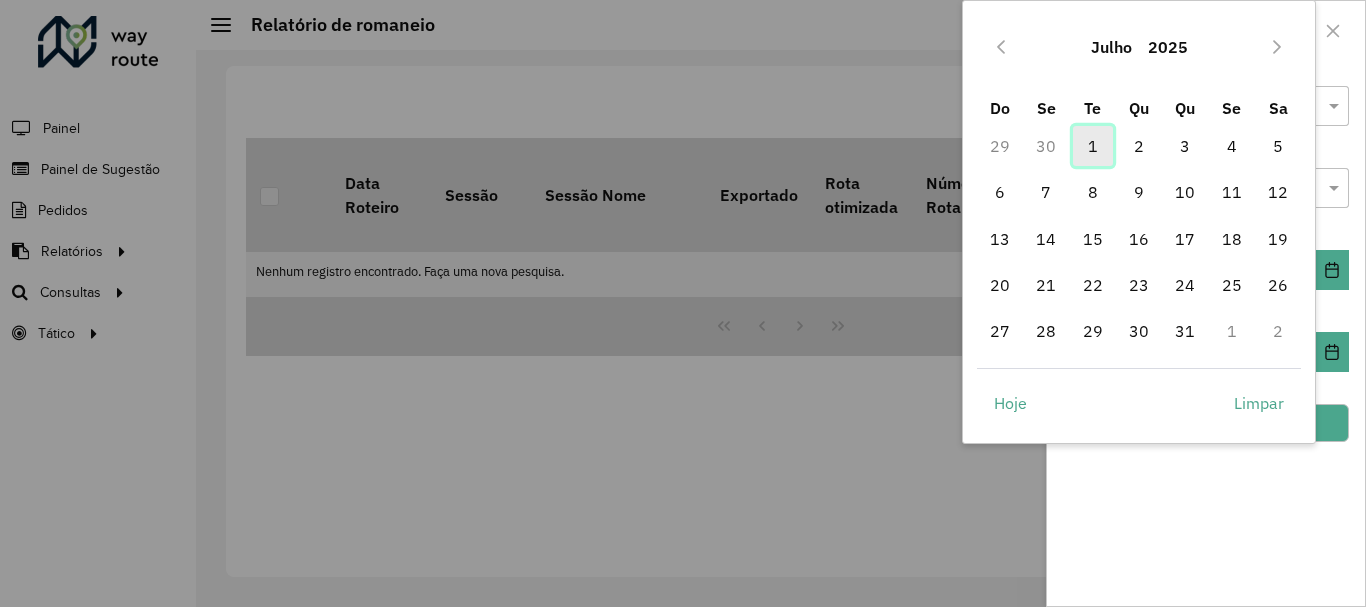 click on "1" at bounding box center [1093, 146] 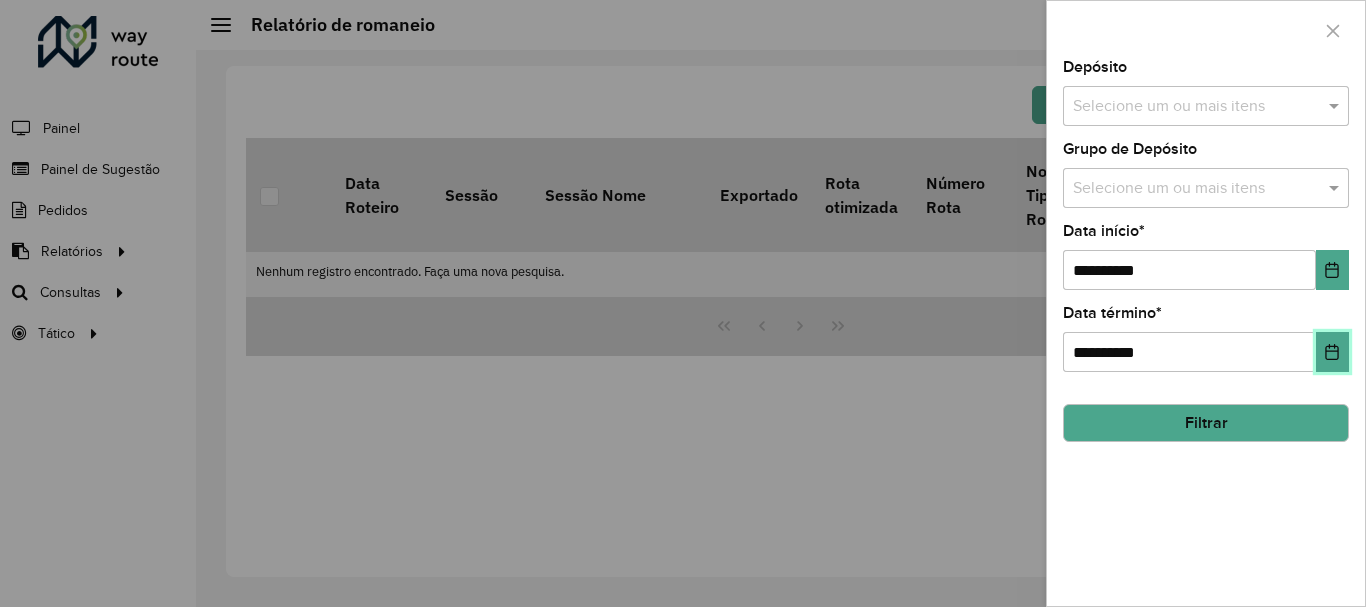 click 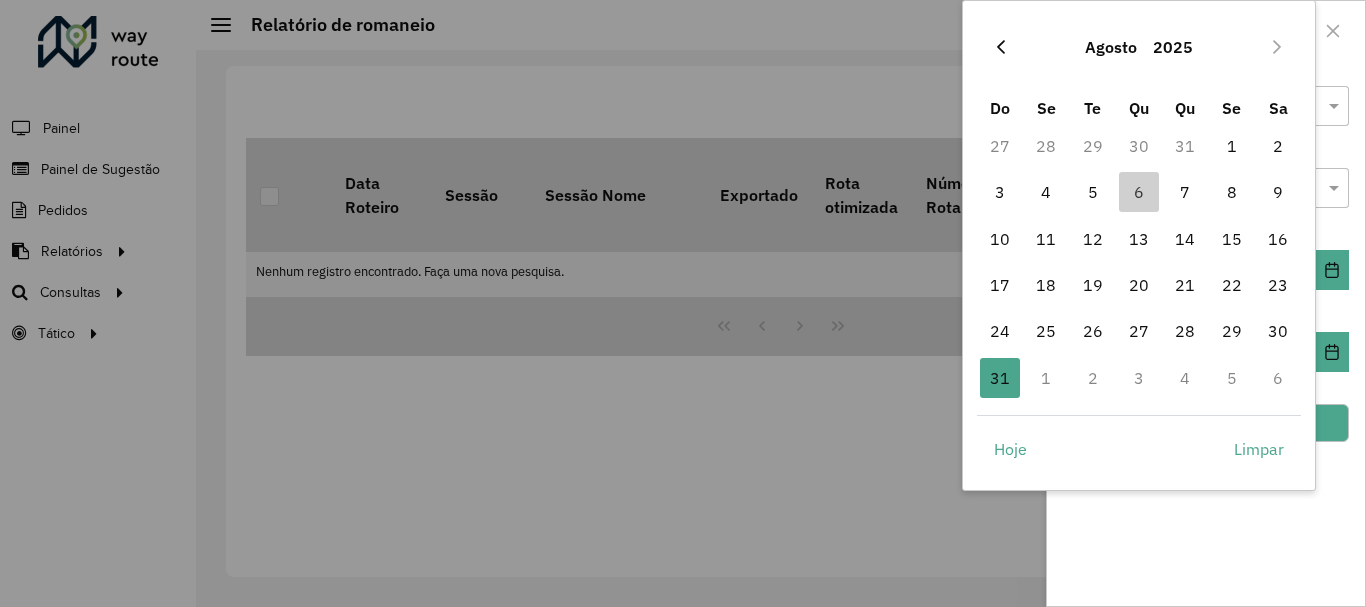 click 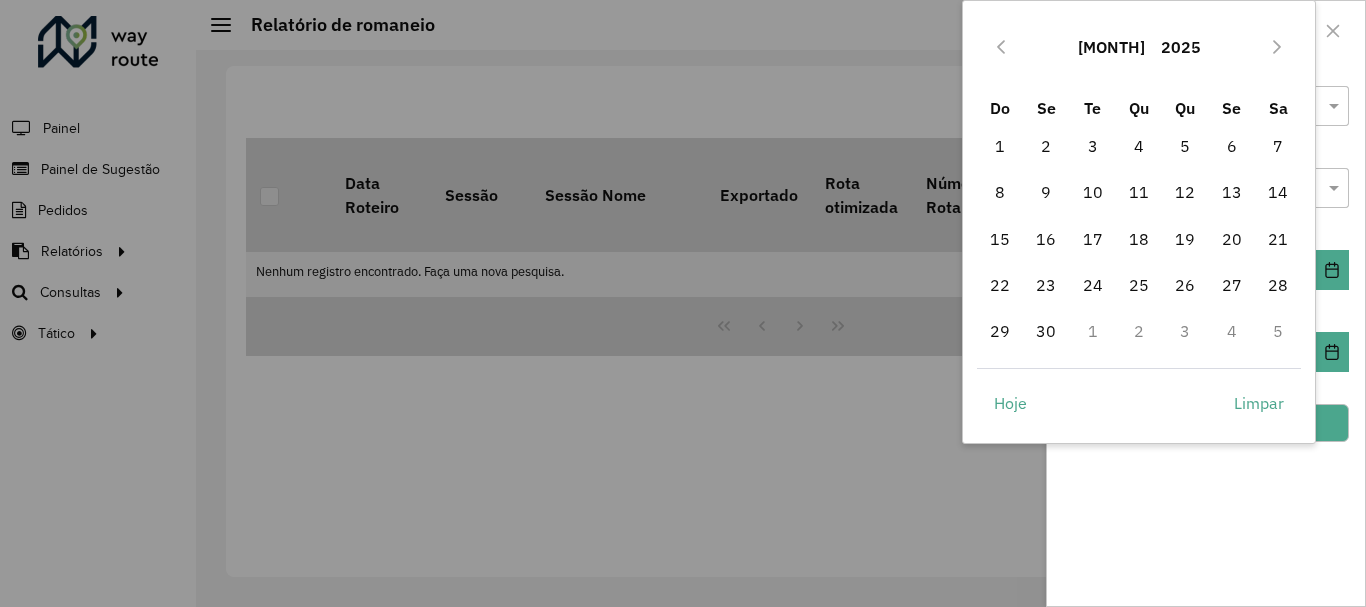click 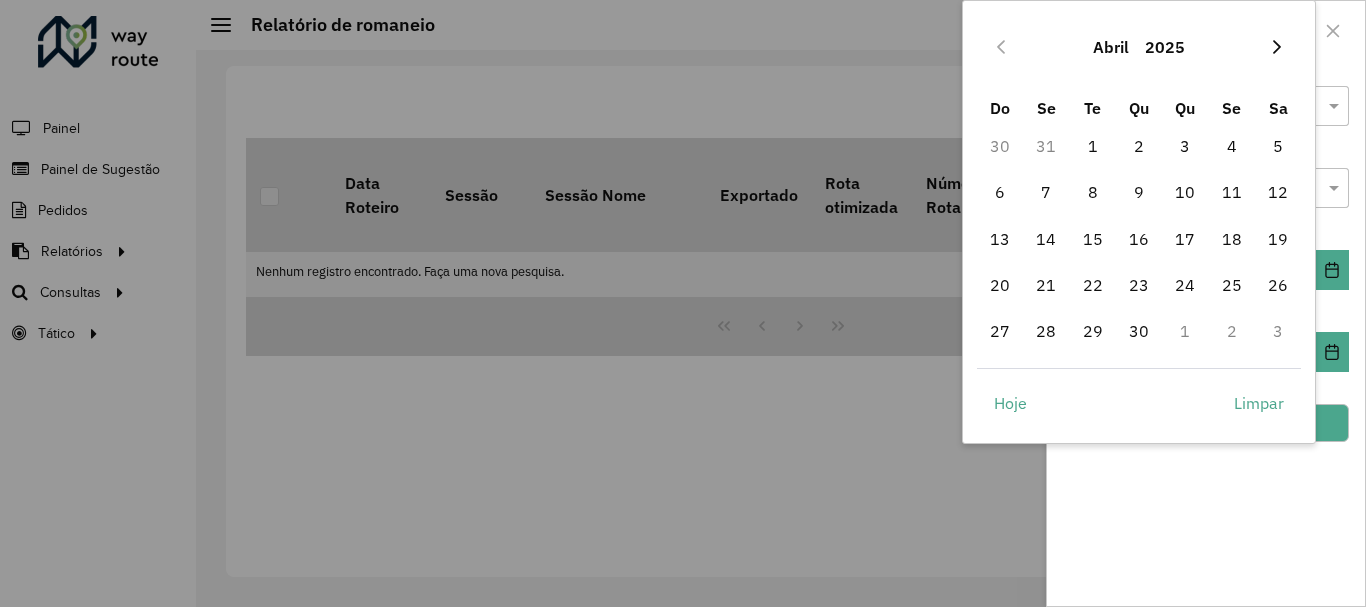 click 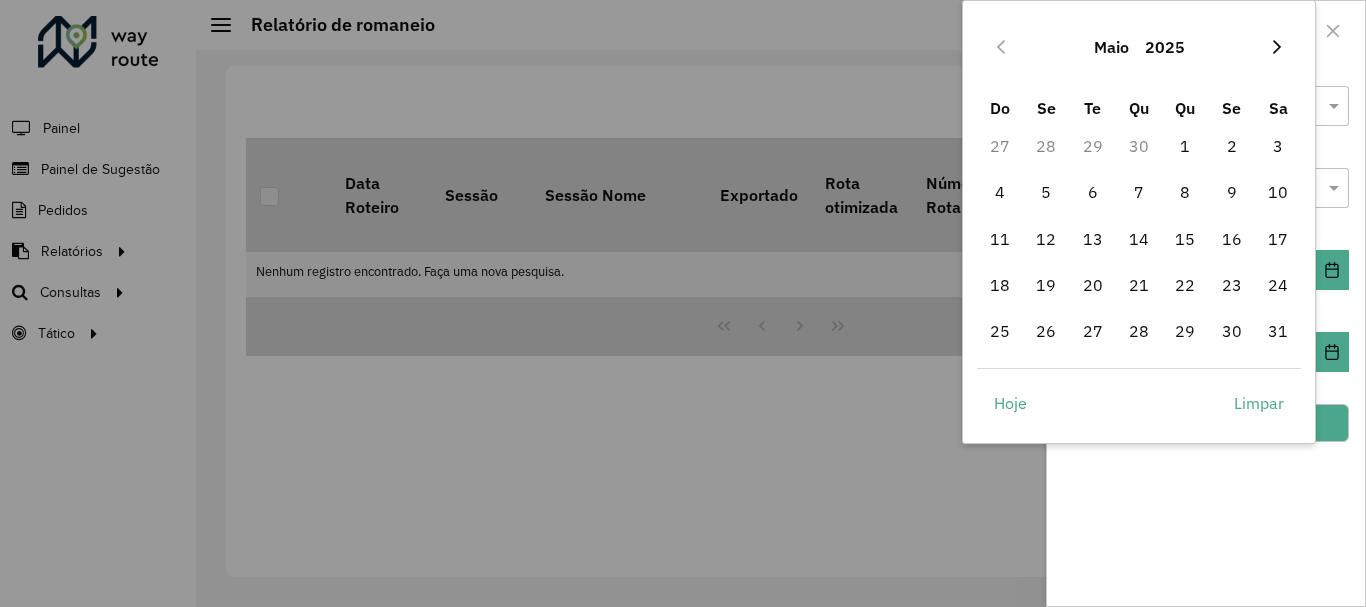 click 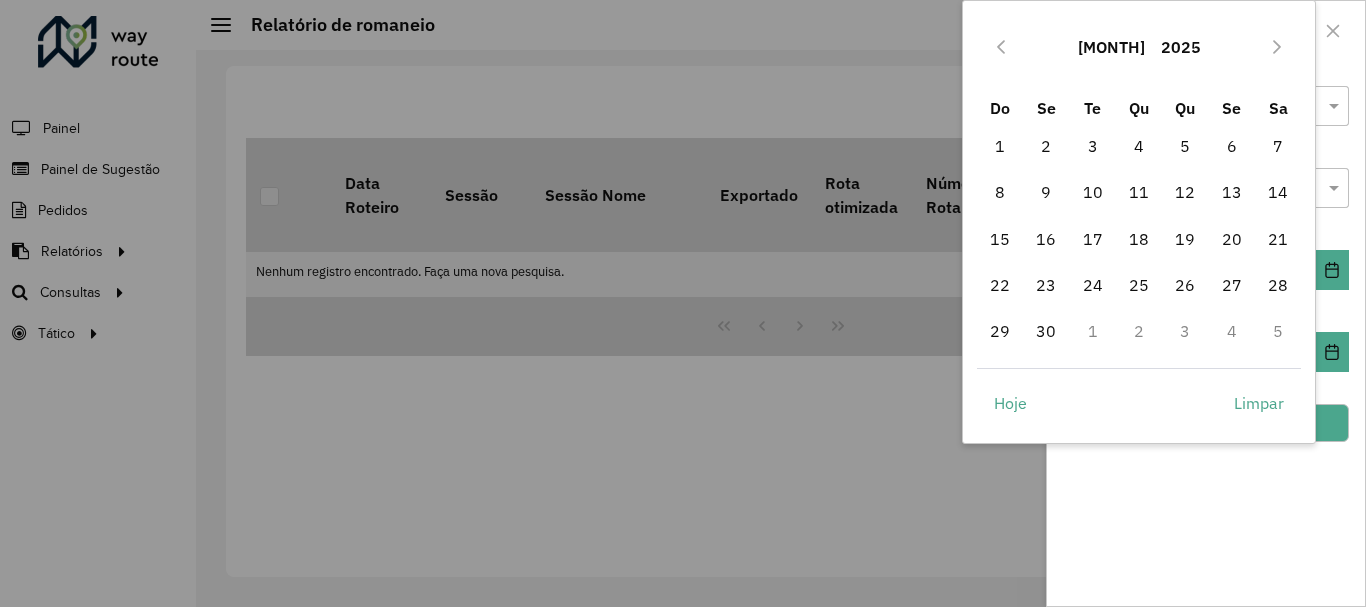 click 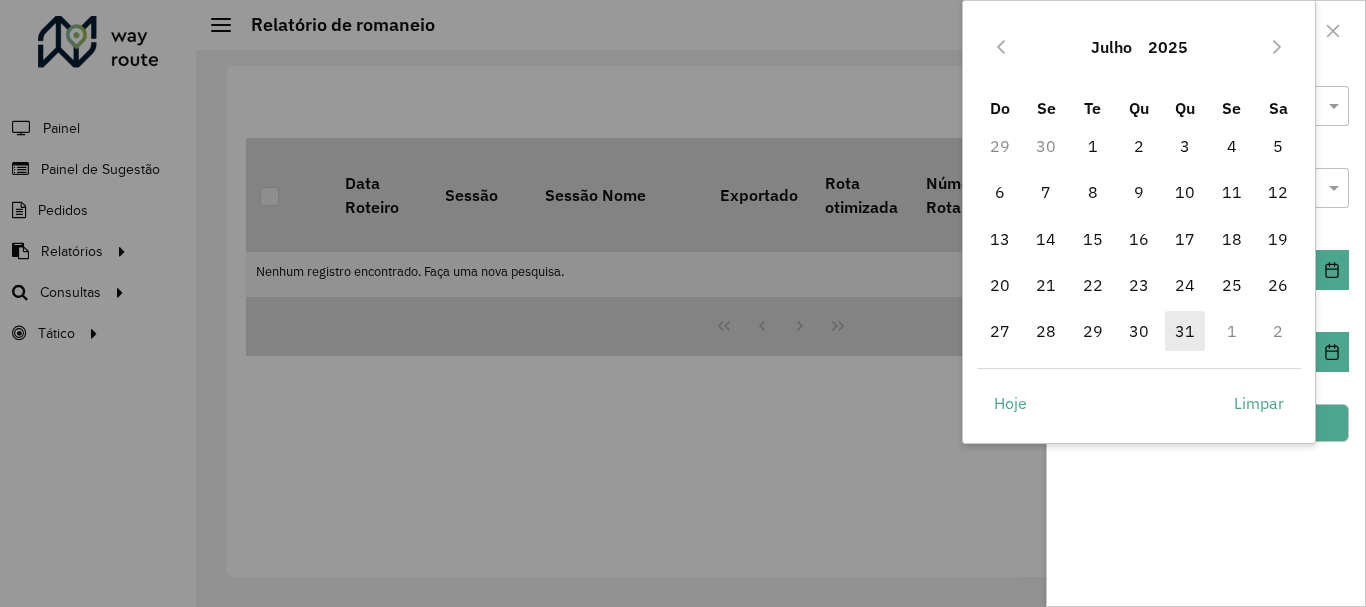 click on "31" at bounding box center (1185, 331) 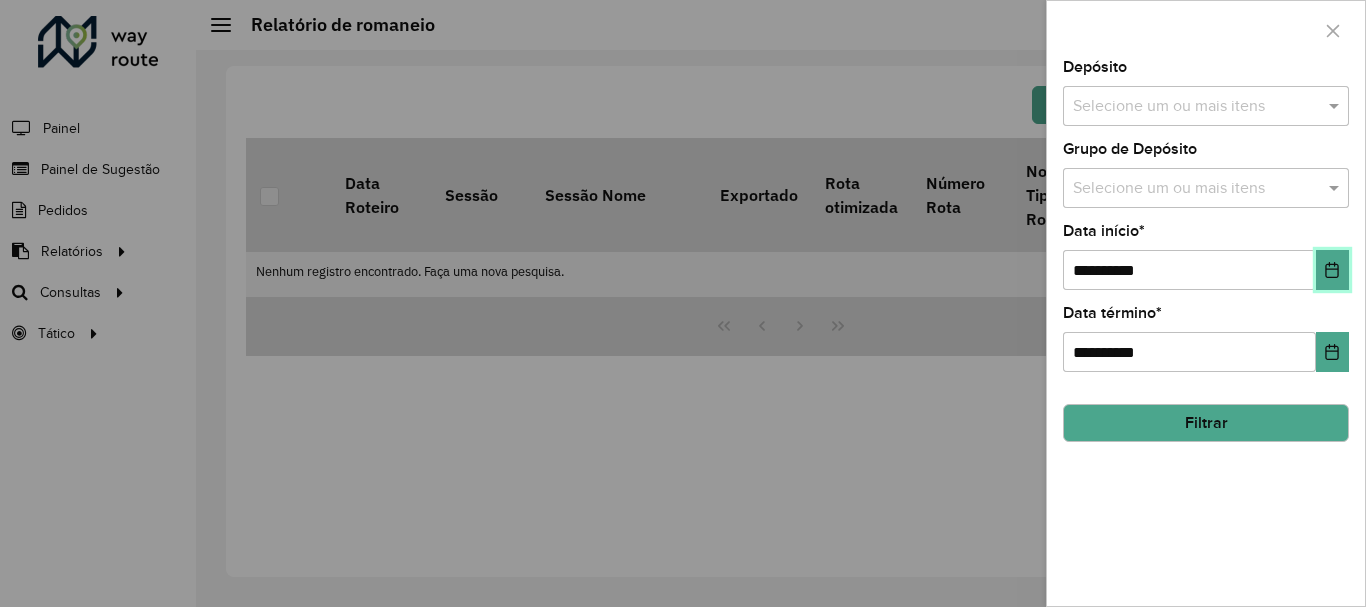 click 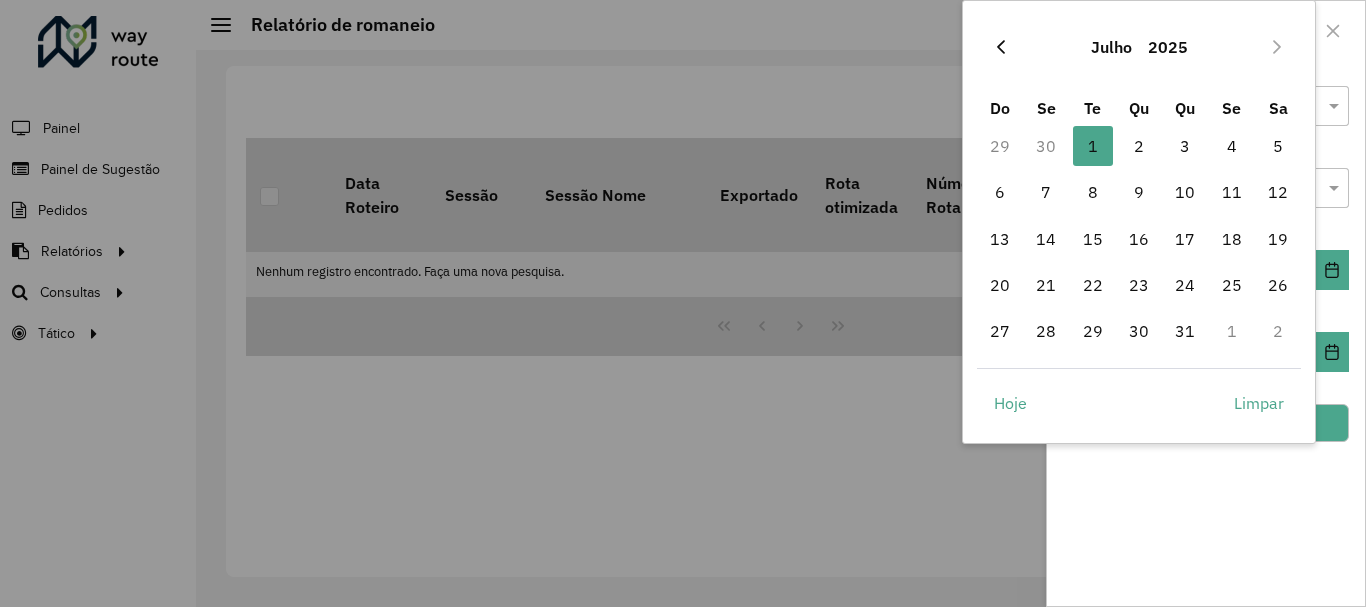 click 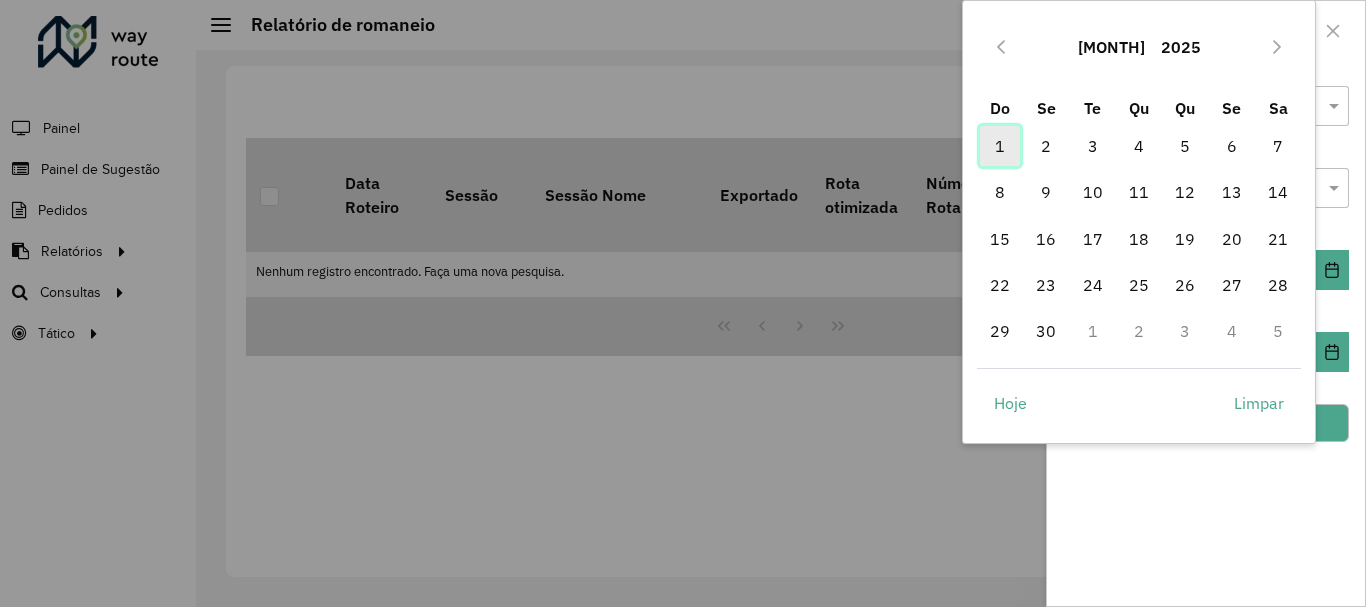 click on "1" at bounding box center (1000, 146) 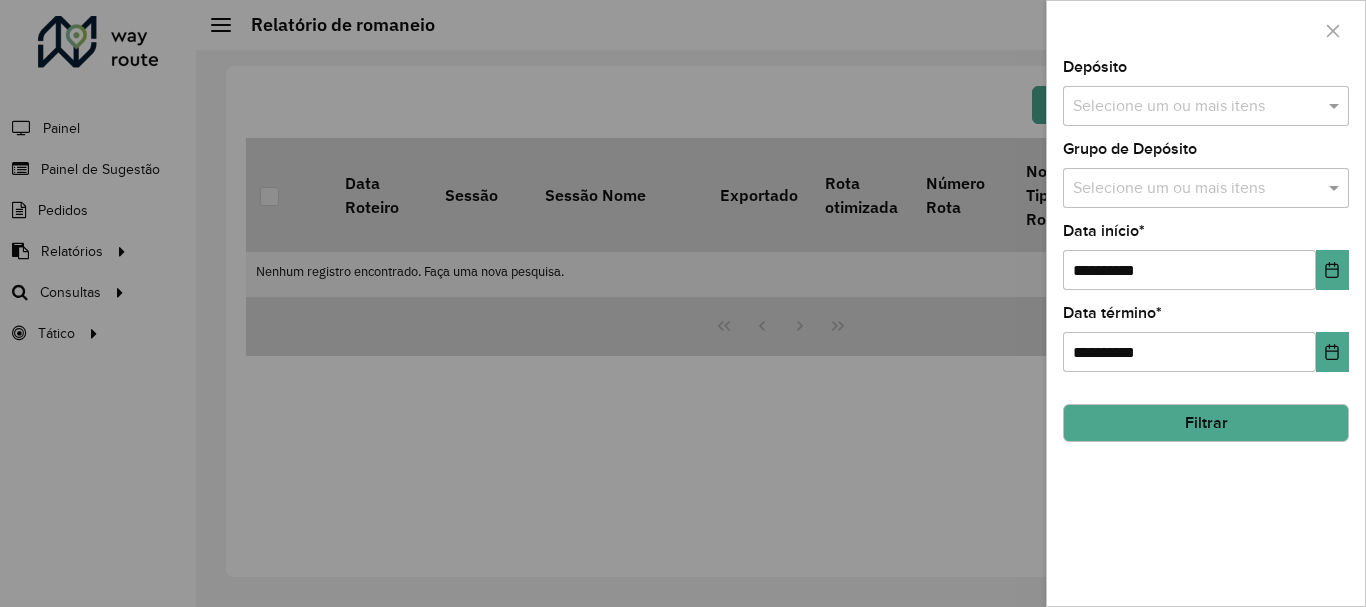 click on "Filtrar" 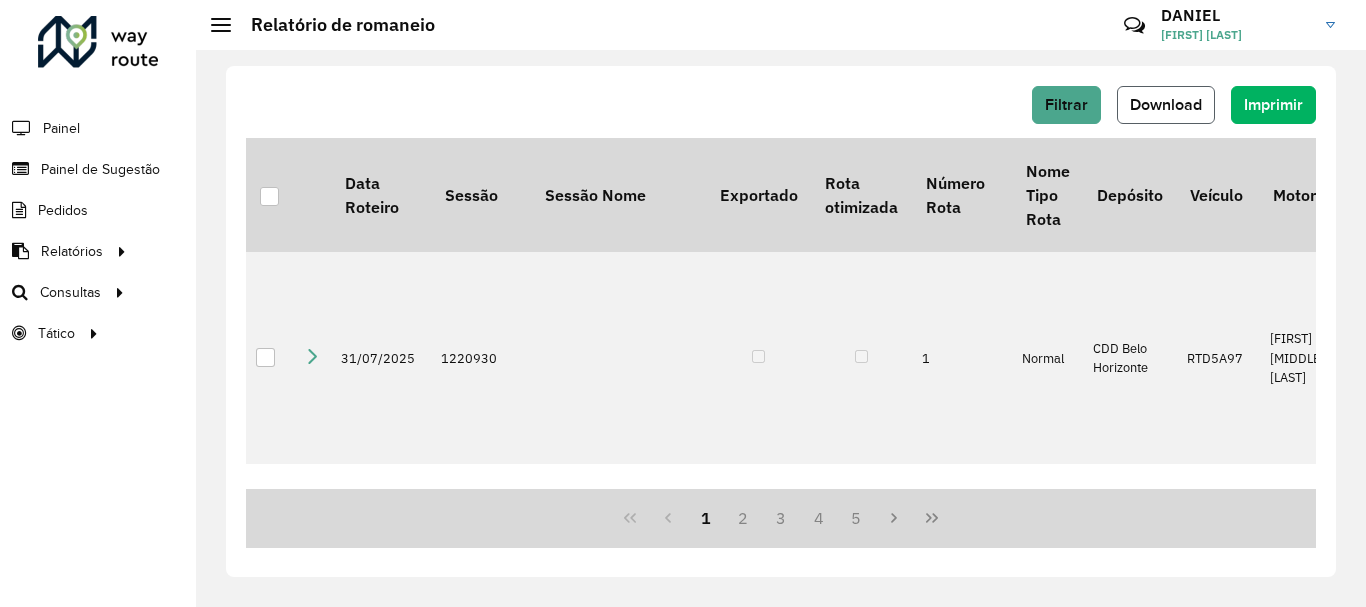 click on "Download" 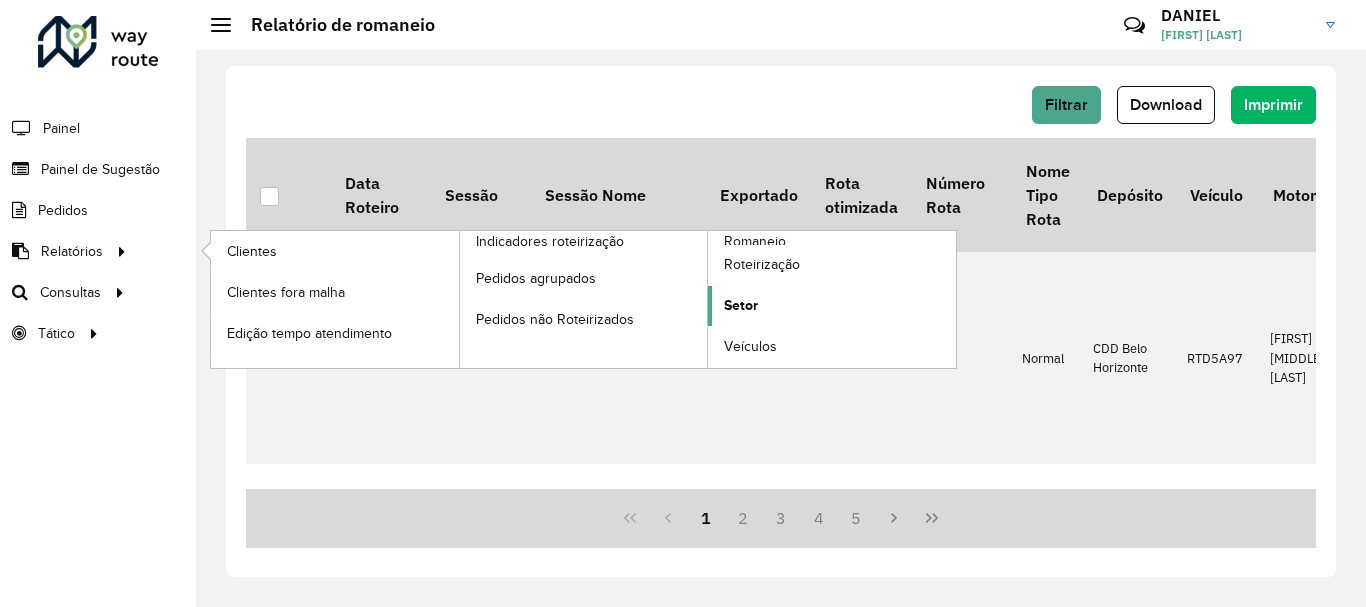 click on "Setor" 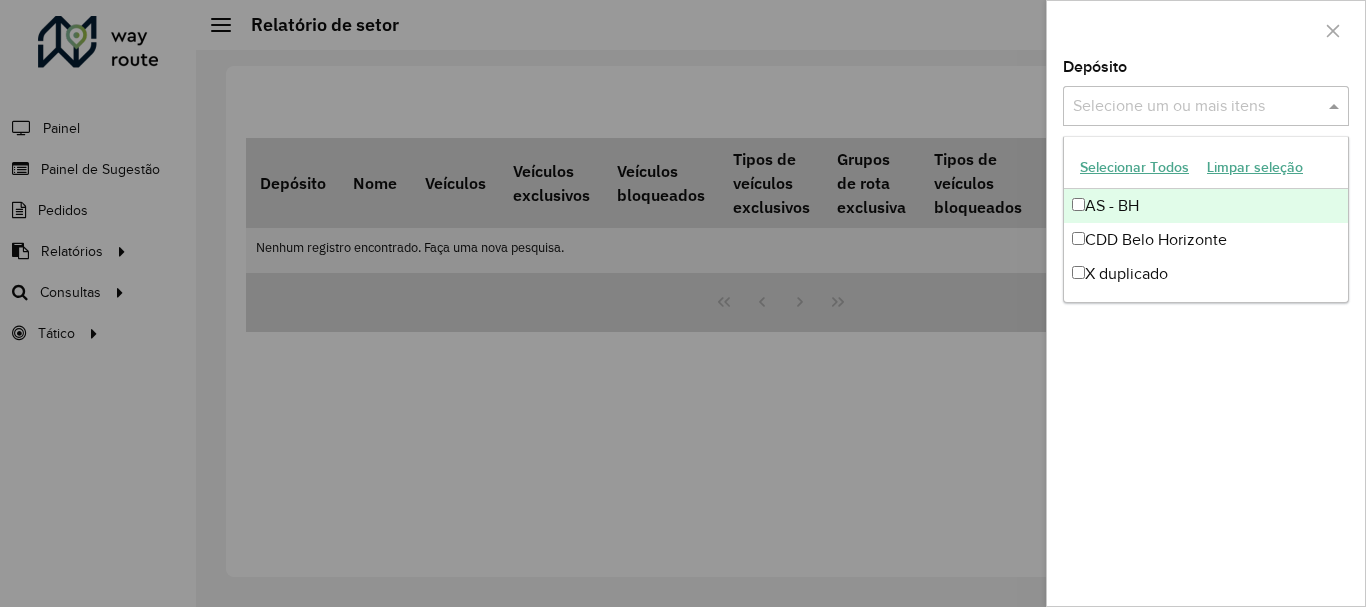 click at bounding box center (1196, 107) 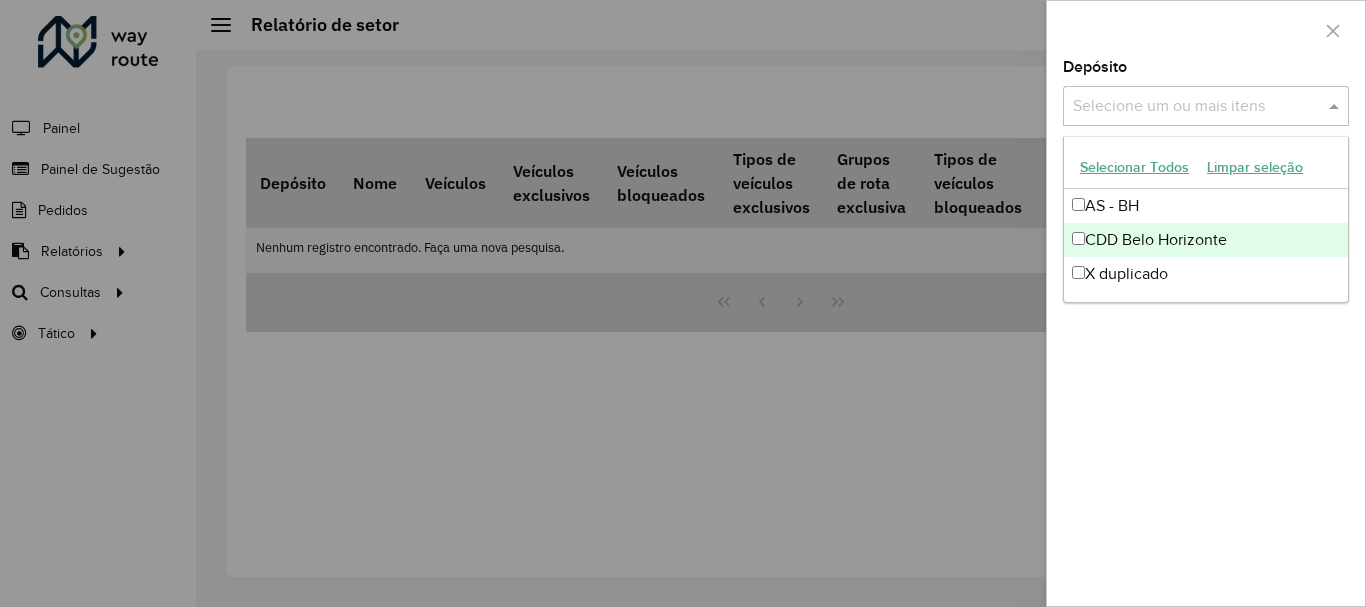 click on "CDD Belo Horizonte" at bounding box center [1206, 240] 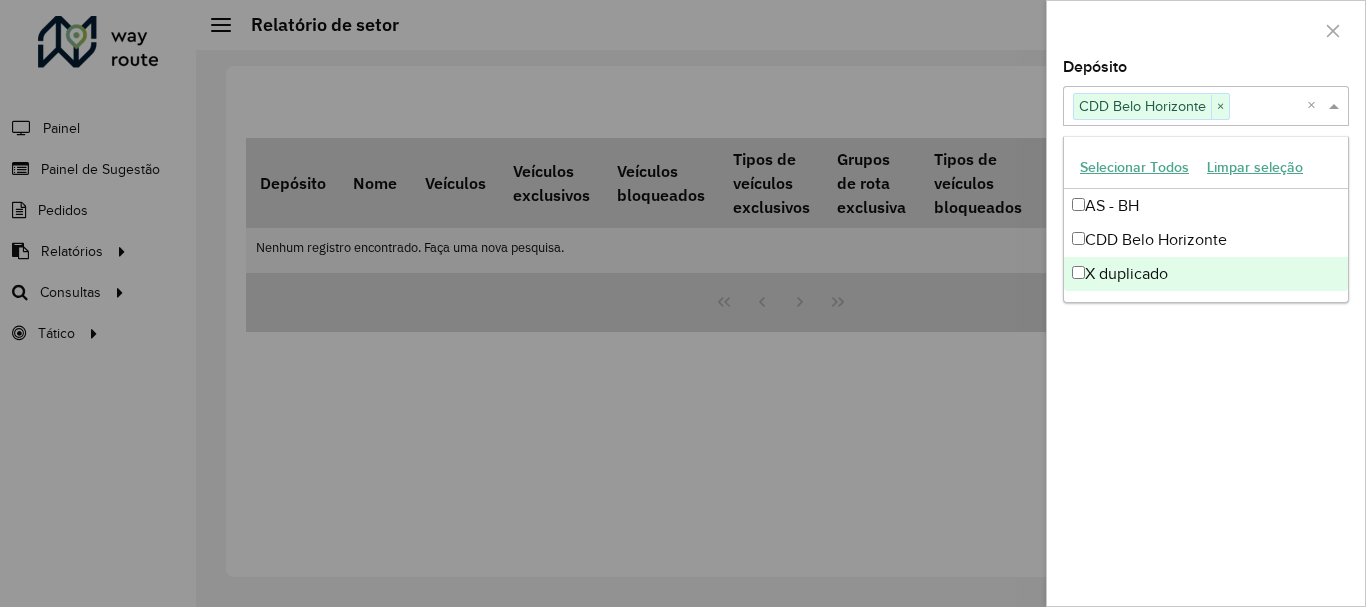 click on "[TEXT] [TEXT] [TEXT] [TEXT] [TEXT] [TEXT] [TEXT] [TEXT] [TEXT] [TEXT] [TEXT]" 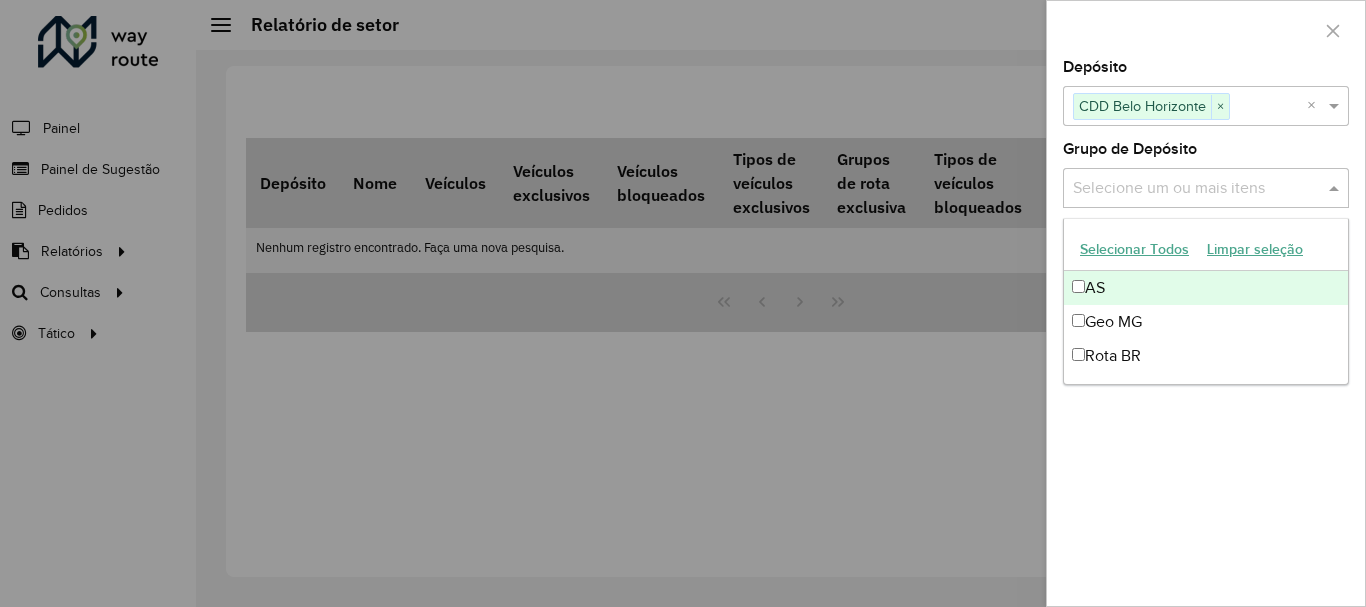 click on "Selecione um ou mais itens" at bounding box center (1206, 188) 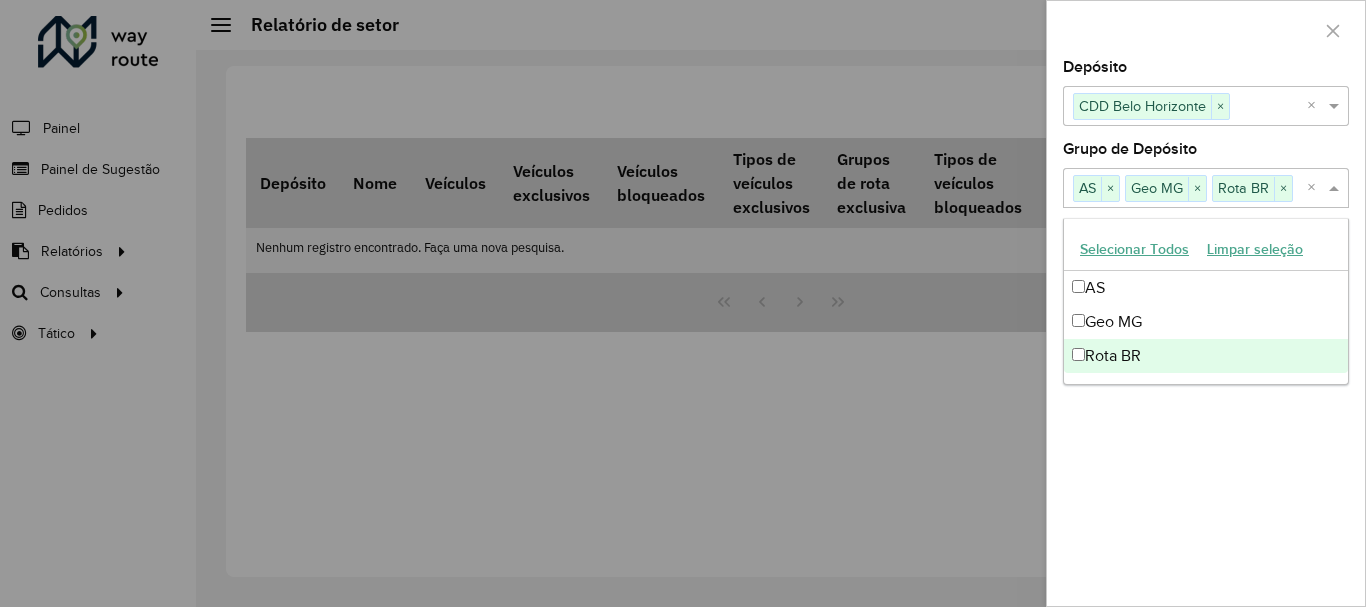 click on "[TEXT] [TEXT] [TEXT] [TEXT] [TEXT] [TEXT] [TEXT] [TEXT] [TEXT] [TEXT] [TEXT] [TEXT] [TEXT] [TEXT] [TEXT] [TEXT] [TEXT]" 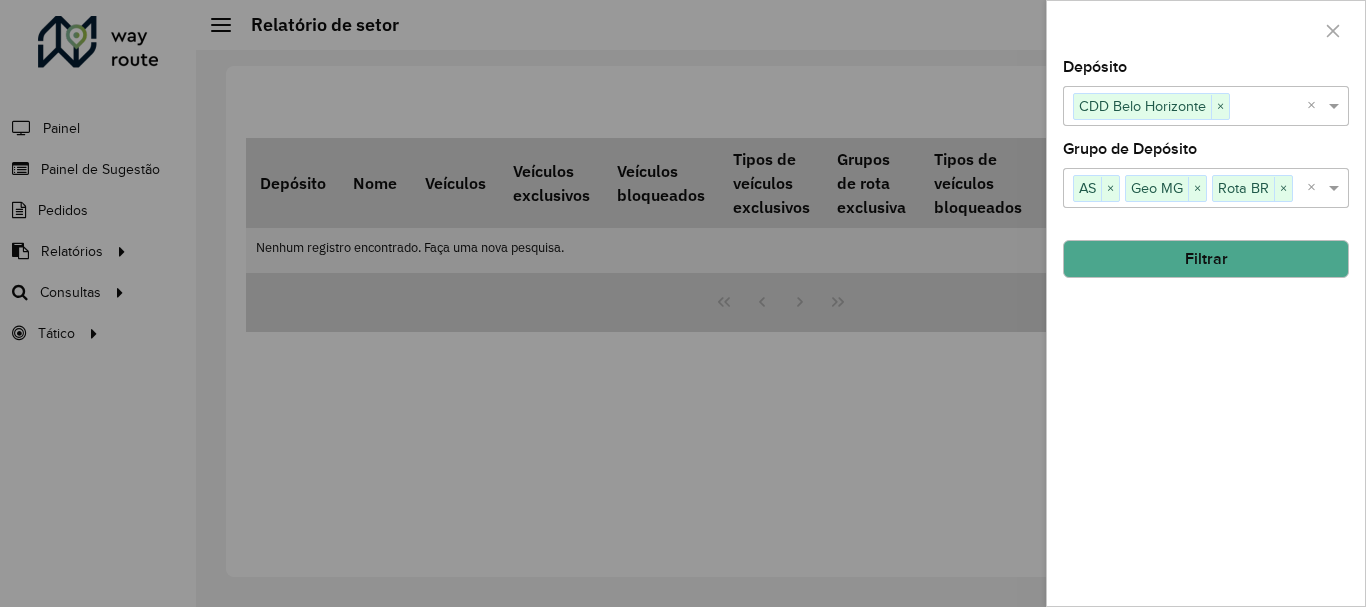 click on "Filtrar" 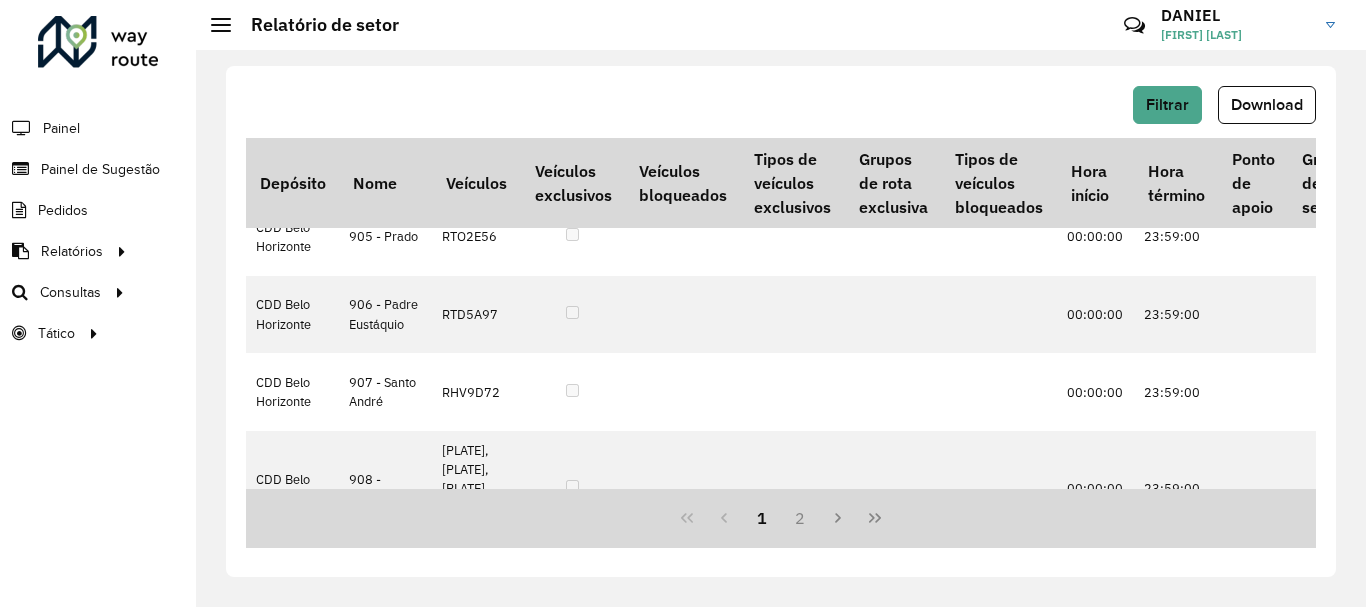 scroll, scrollTop: 0, scrollLeft: 0, axis: both 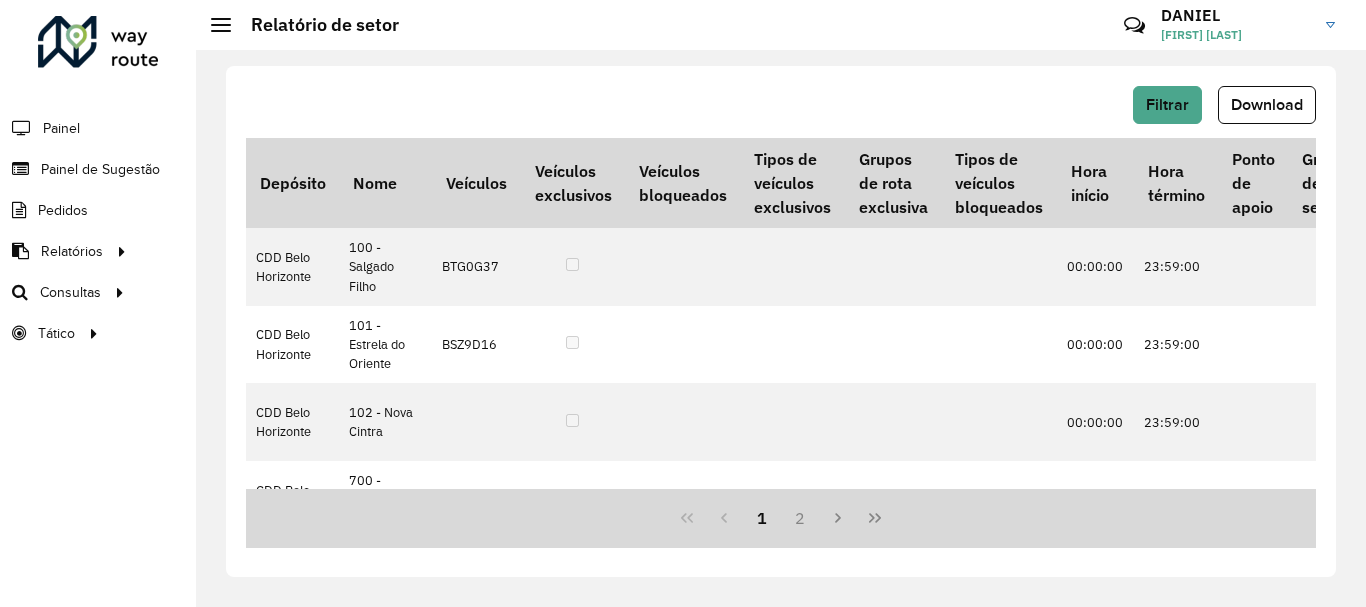 click on "Download" 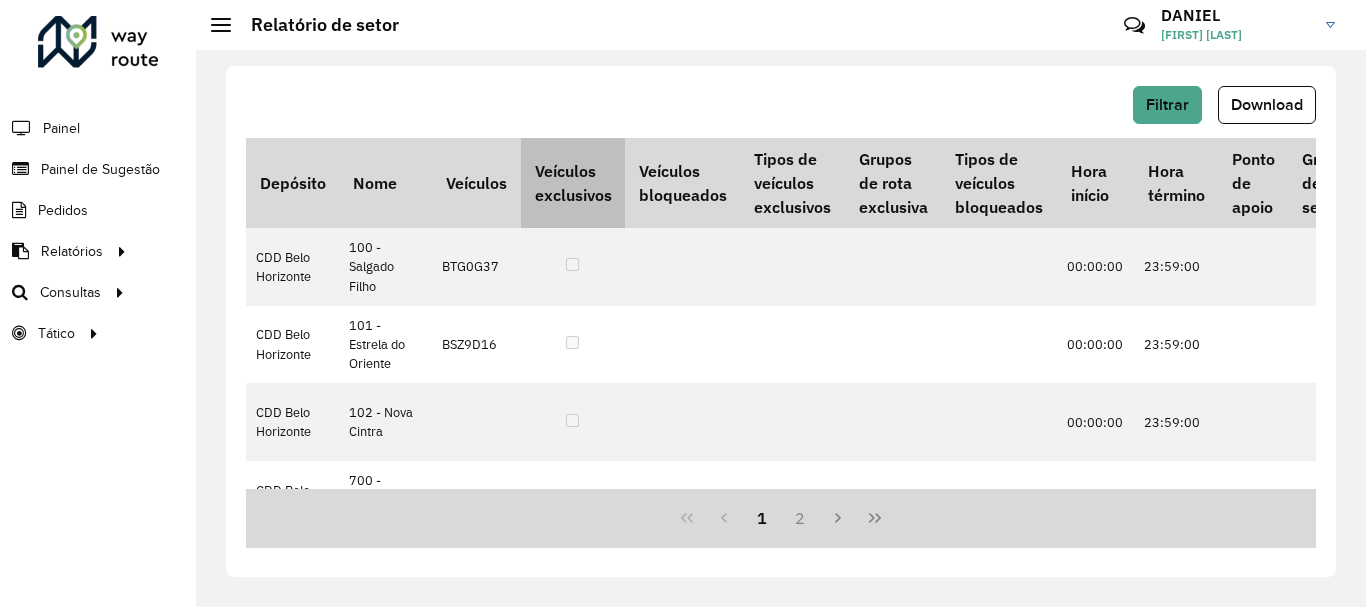 type 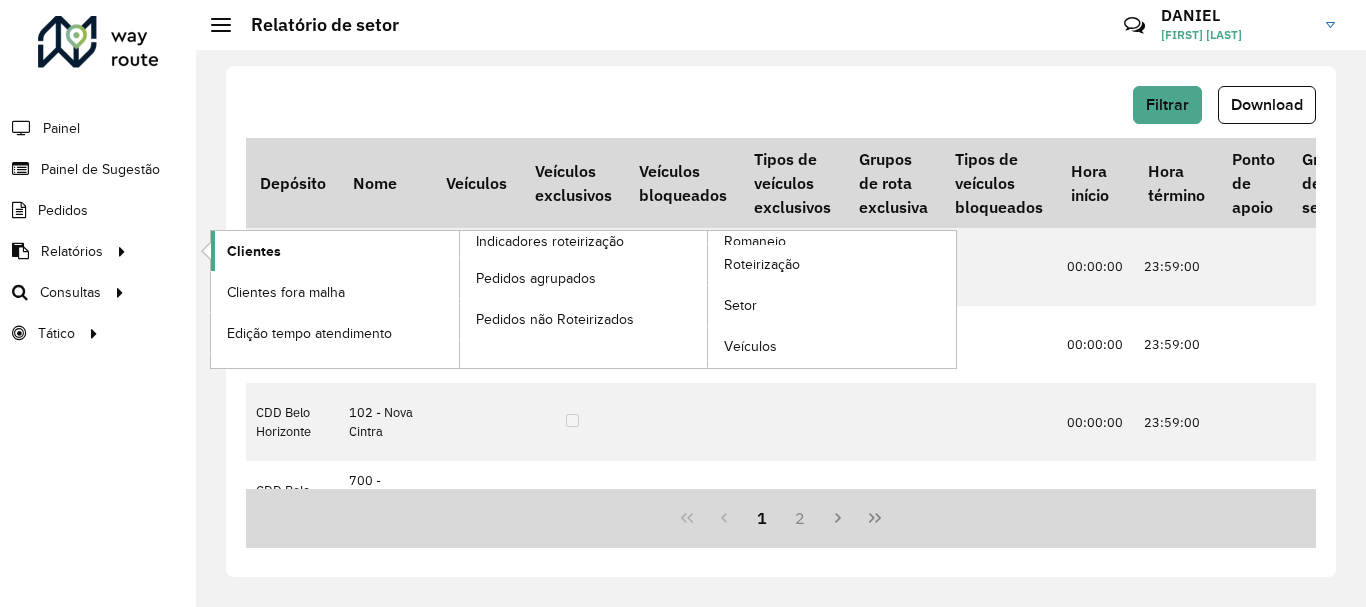 click on "Clientes" 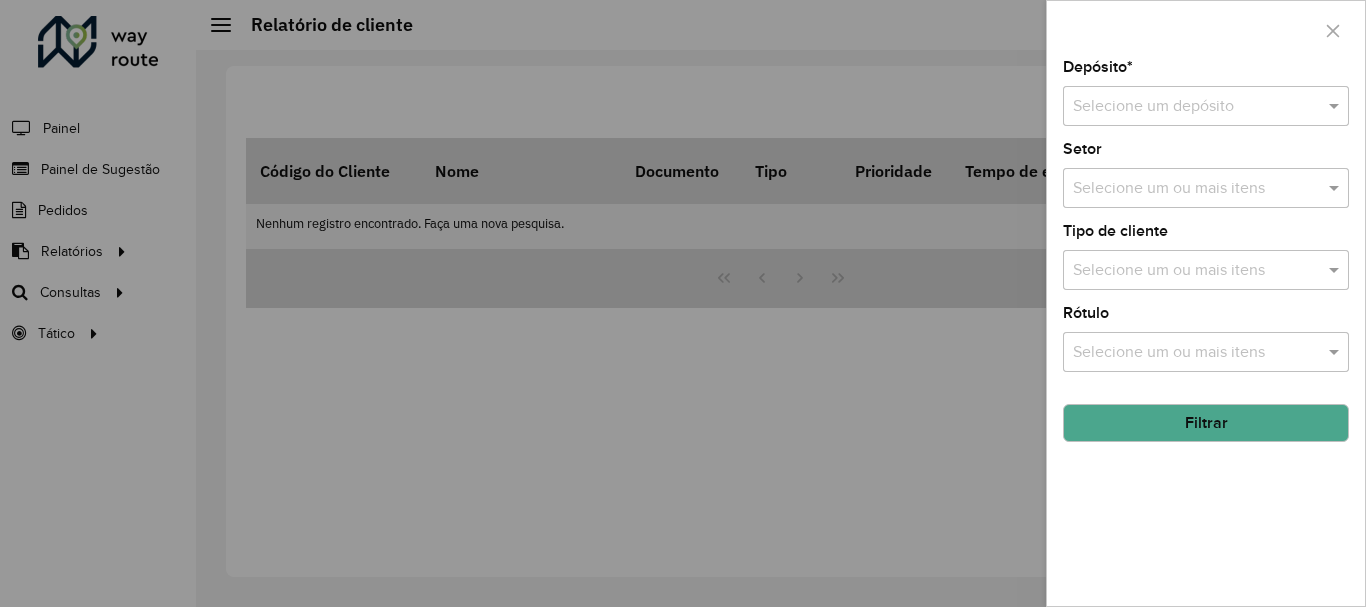 click at bounding box center (1186, 107) 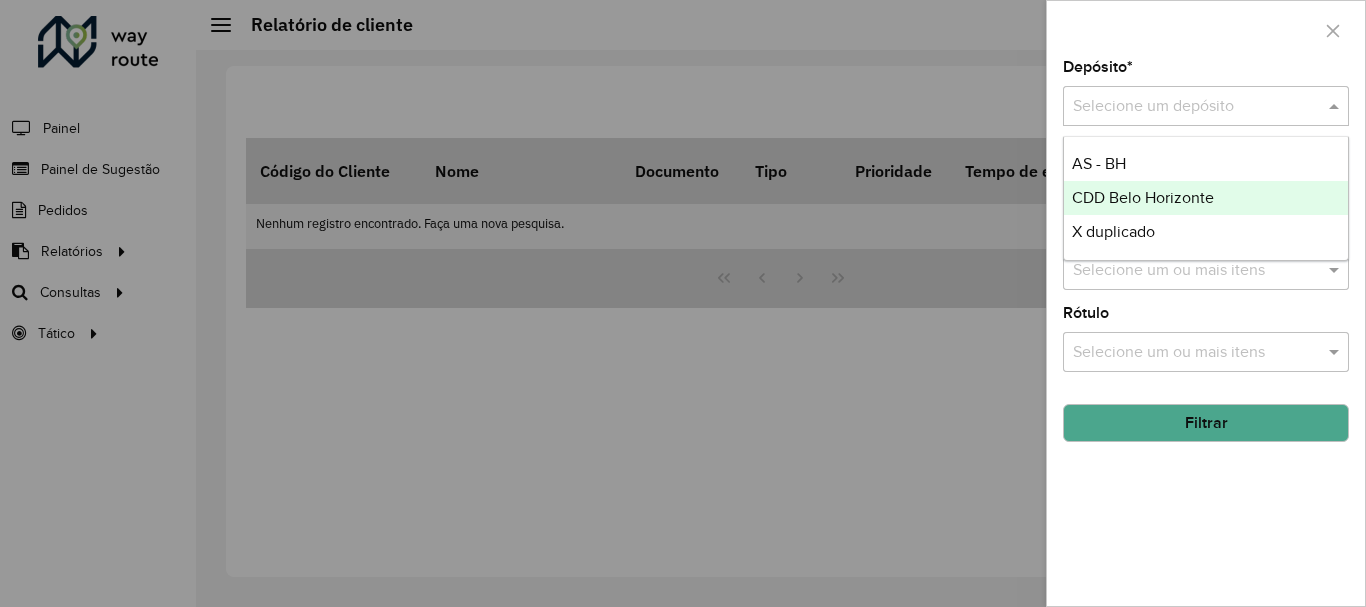 click on "CDD Belo Horizonte" at bounding box center [1206, 198] 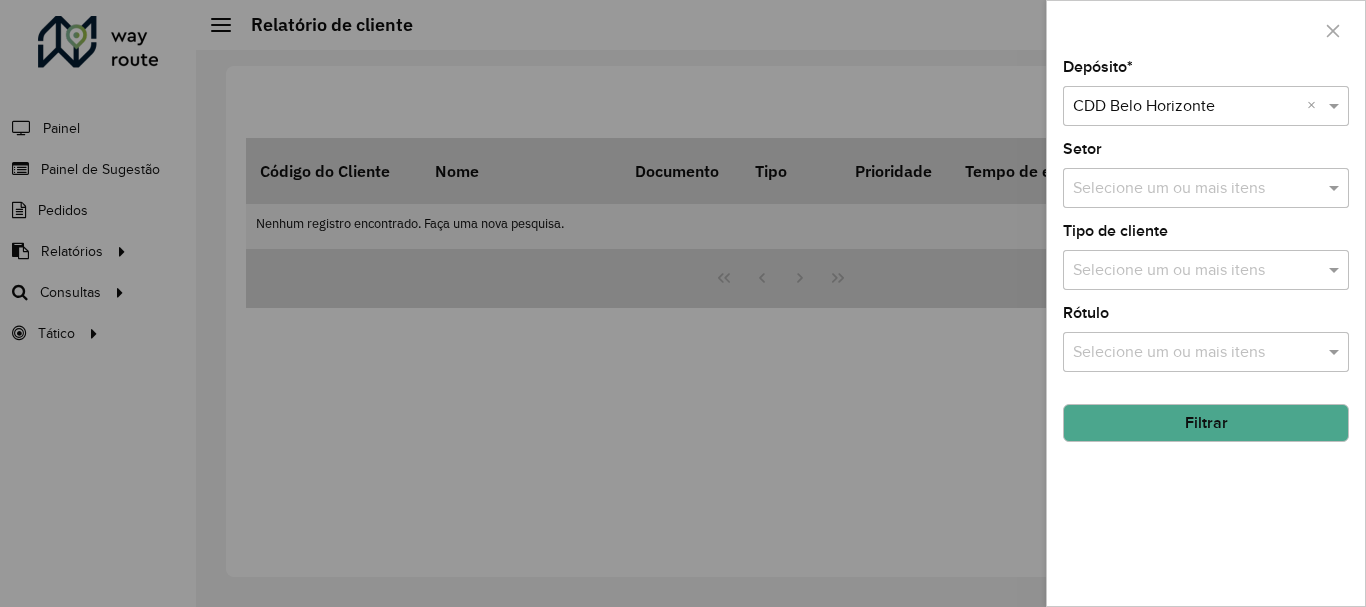 click on "Selecione um ou mais itens" at bounding box center [1206, 188] 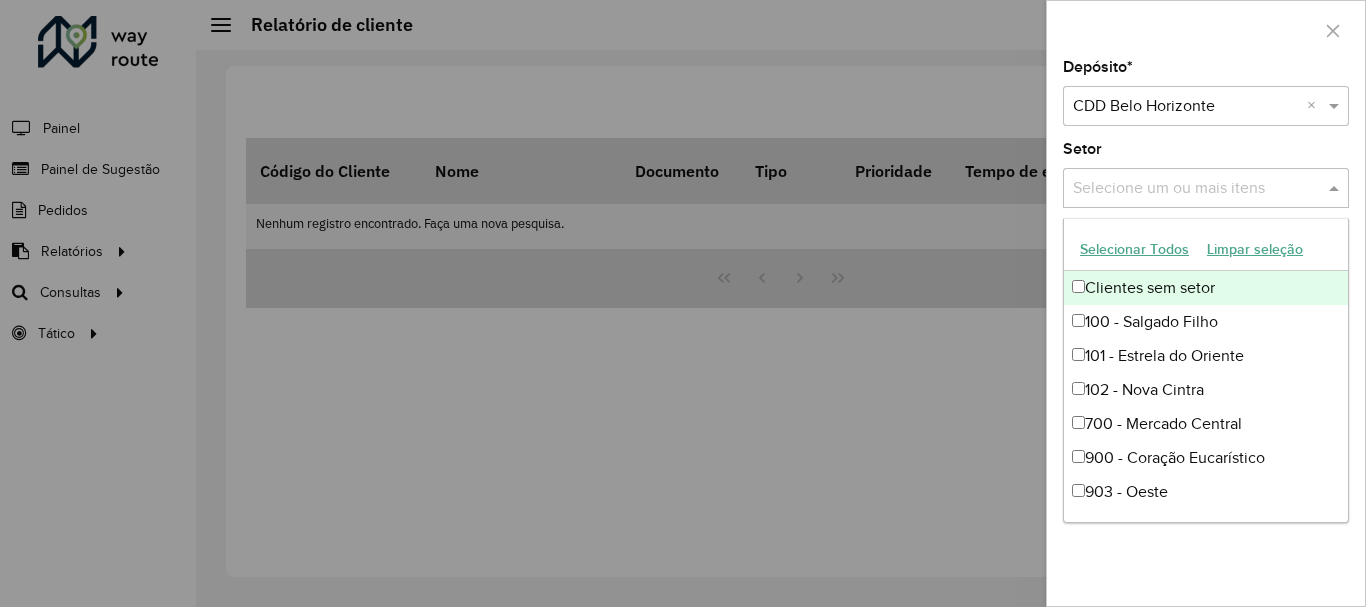 click on "Selecionar Todos" at bounding box center (1134, 249) 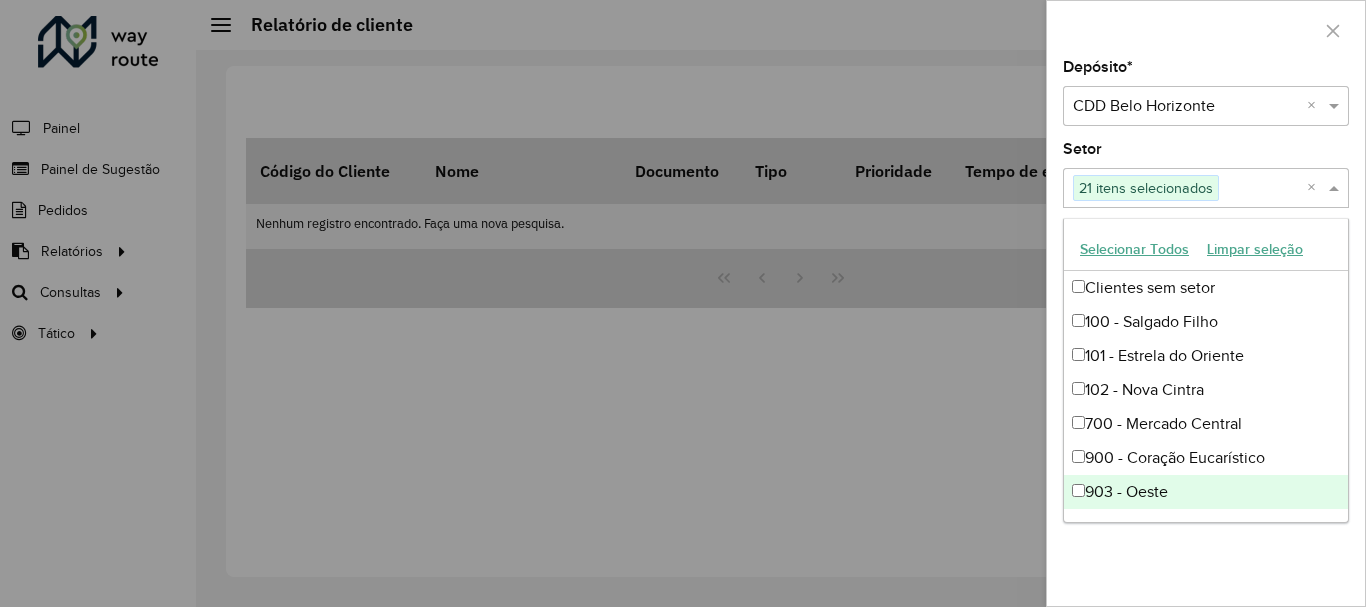drag, startPoint x: 1242, startPoint y: 546, endPoint x: 1245, endPoint y: 533, distance: 13.341664 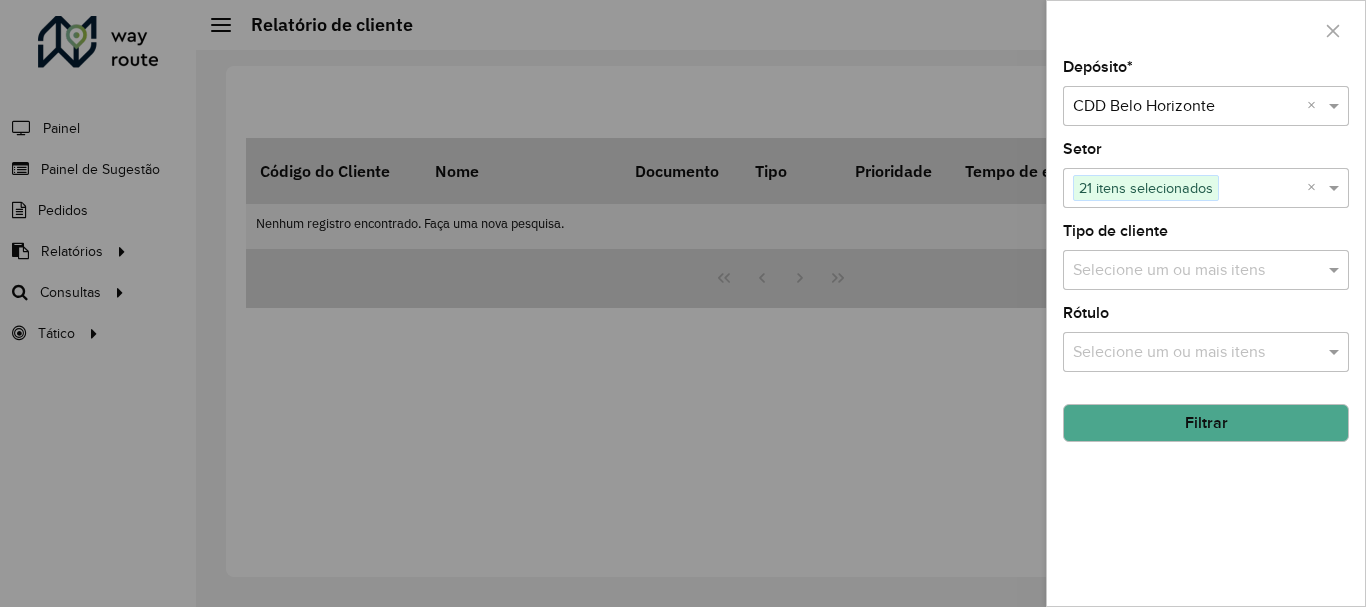 click on "Selecione um ou mais itens" at bounding box center (1206, 270) 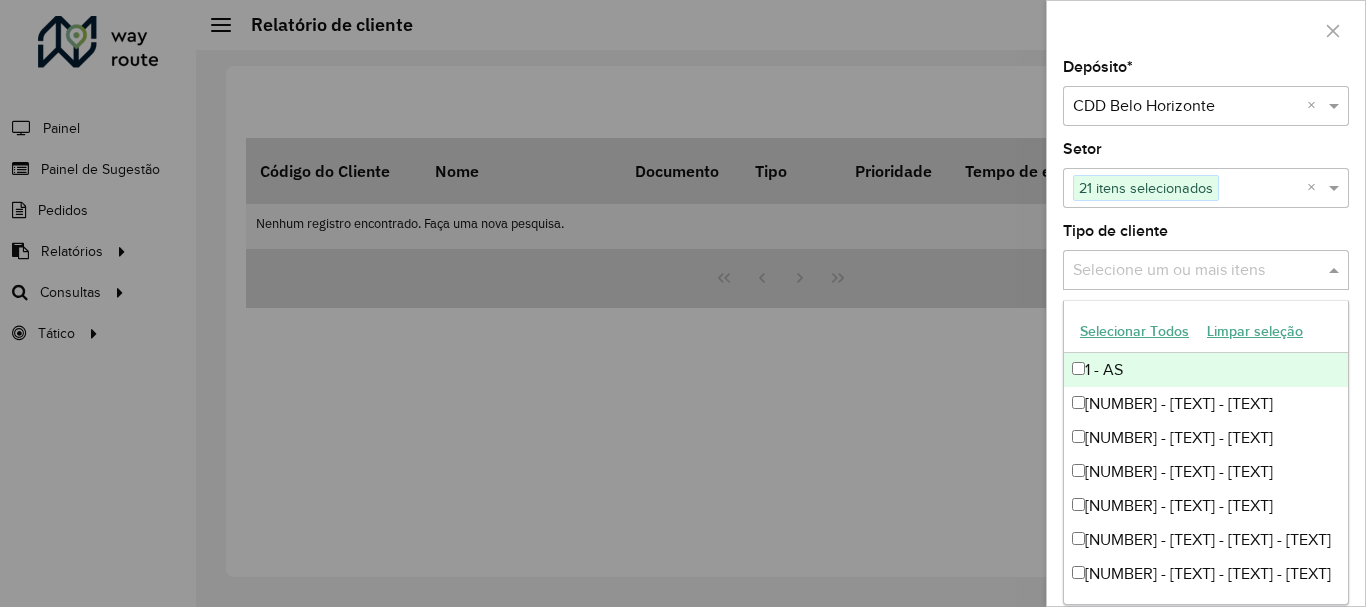 click on "Selecionar Todos" at bounding box center (1134, 331) 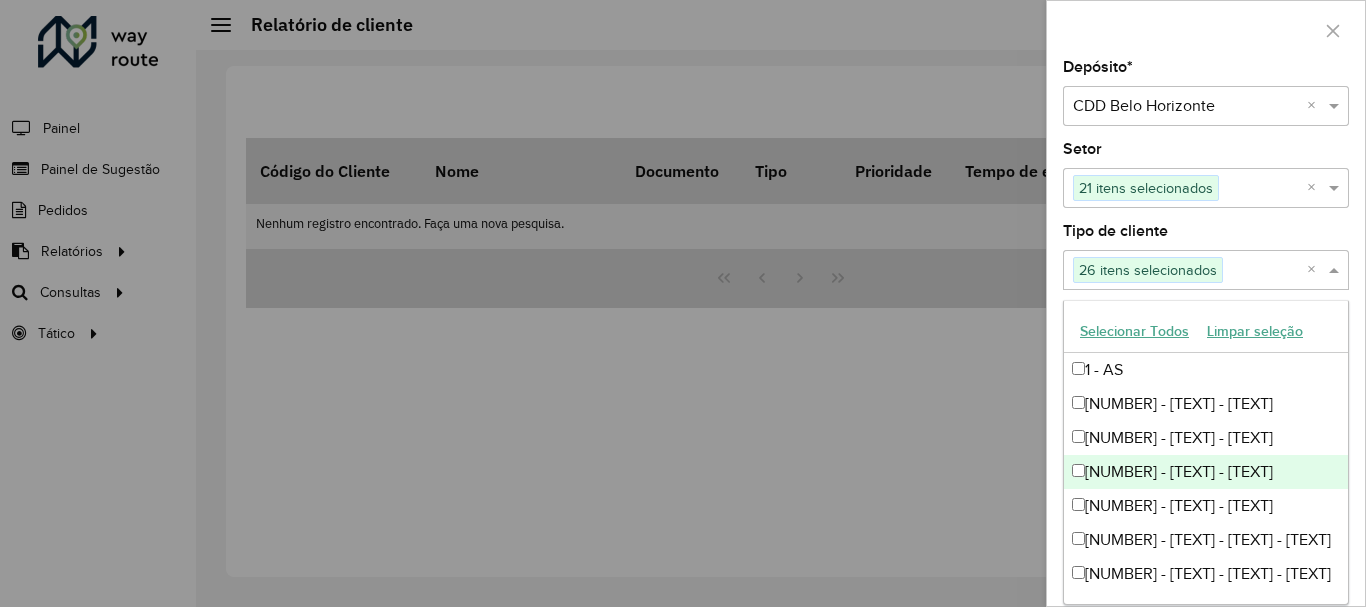 click on "[TEXT] [TEXT] [TEXT] [TEXT] [TEXT] [TEXT] [TEXT] [TEXT] [TEXT] [TEXT] [TEXT] [TEXT] [TEXT] [TEXT] [TEXT] [TEXT] [TEXT] [TEXT] [TEXT] [TEXT] [TEXT] [TEXT] [TEXT] [TEXT] [TEXT] [TEXT] [TEXT] [TEXT] [TEXT] [TEXT] [TEXT]" 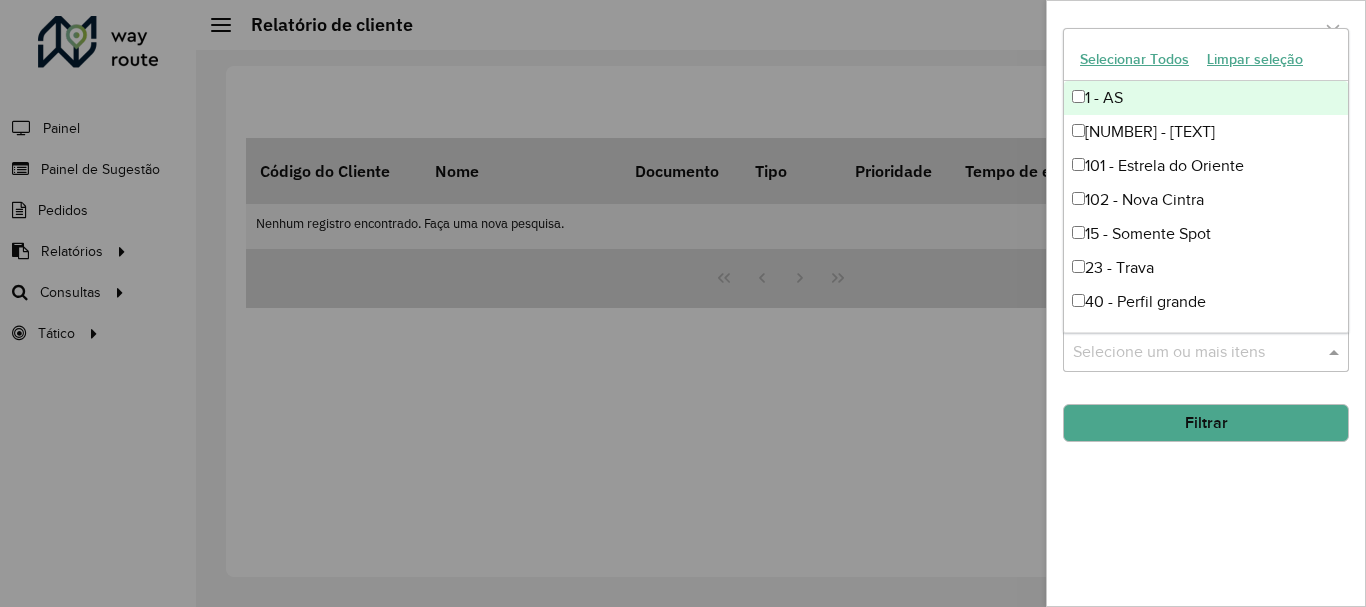 click on "Selecione um ou mais itens" at bounding box center [1206, 352] 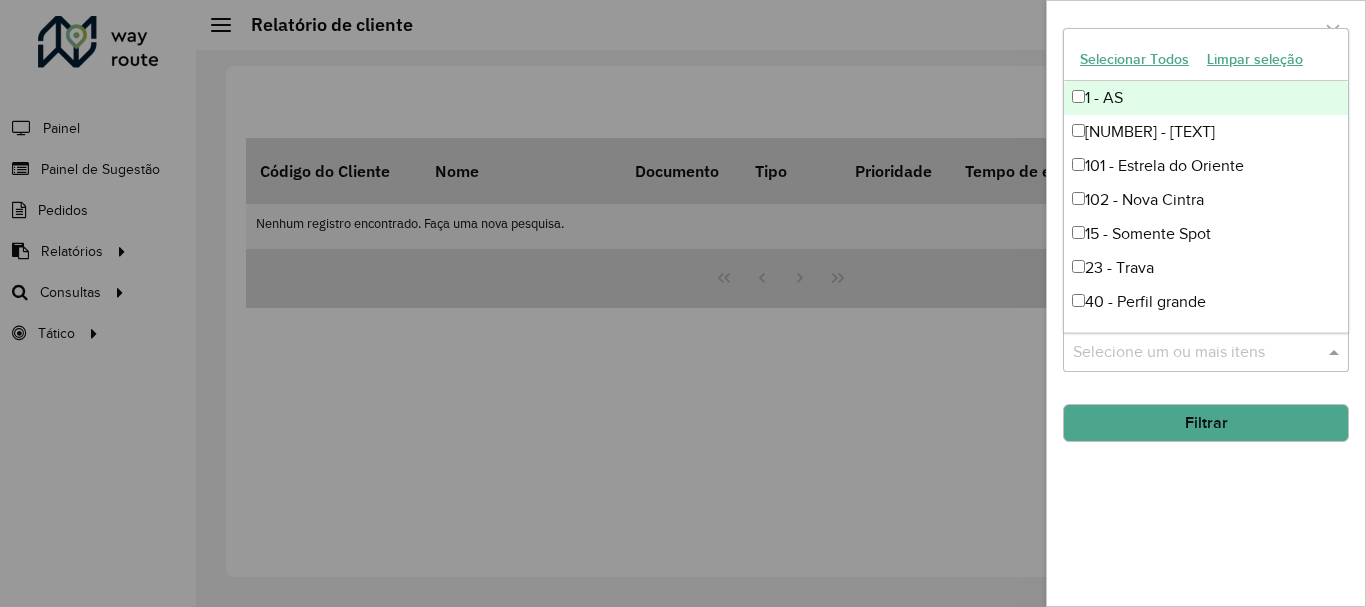 click on "Selecionar Todos" at bounding box center (1134, 59) 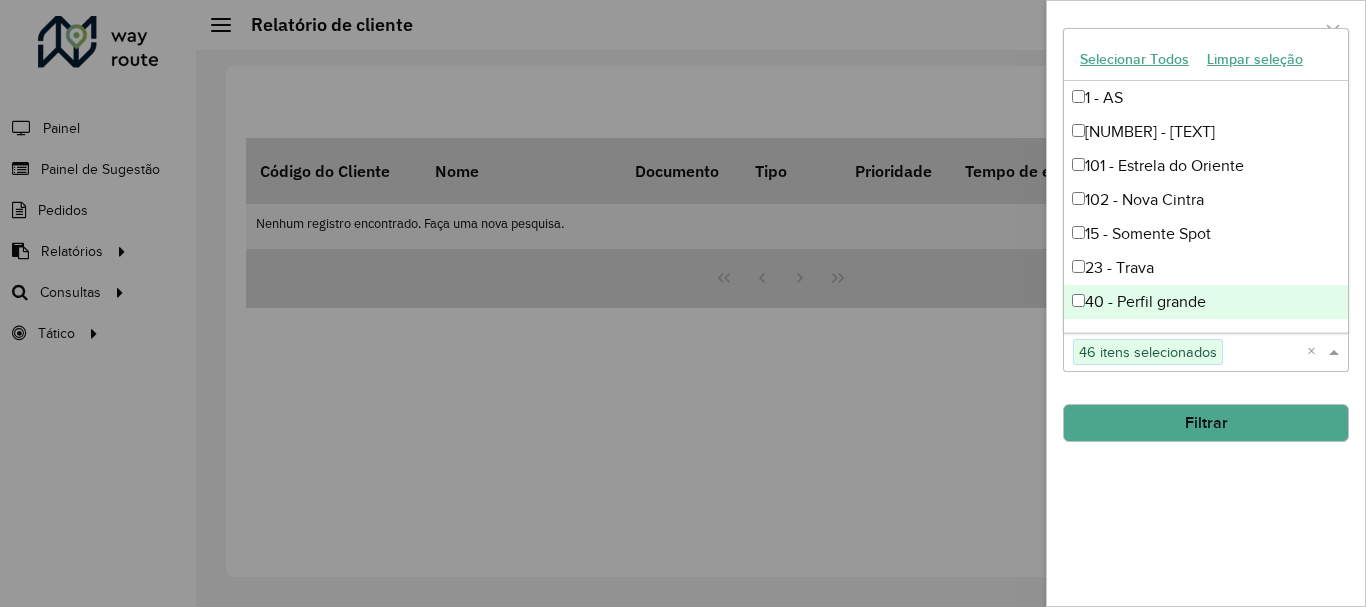 click on "Filtrar" 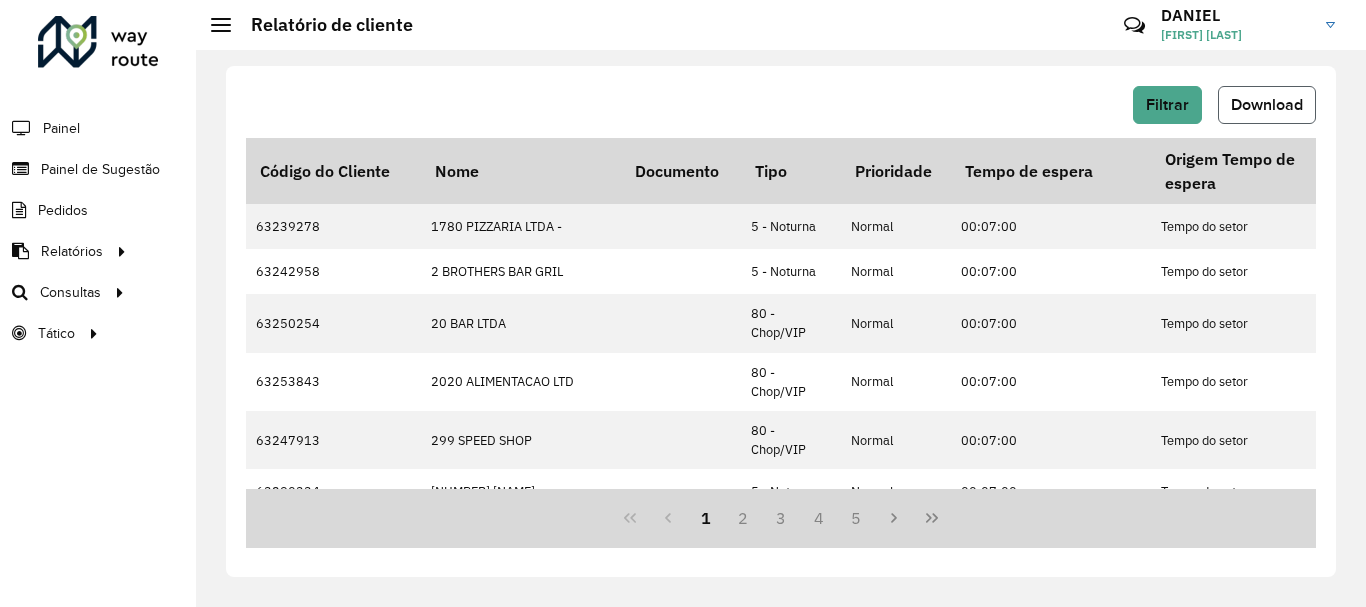 click on "Download" 